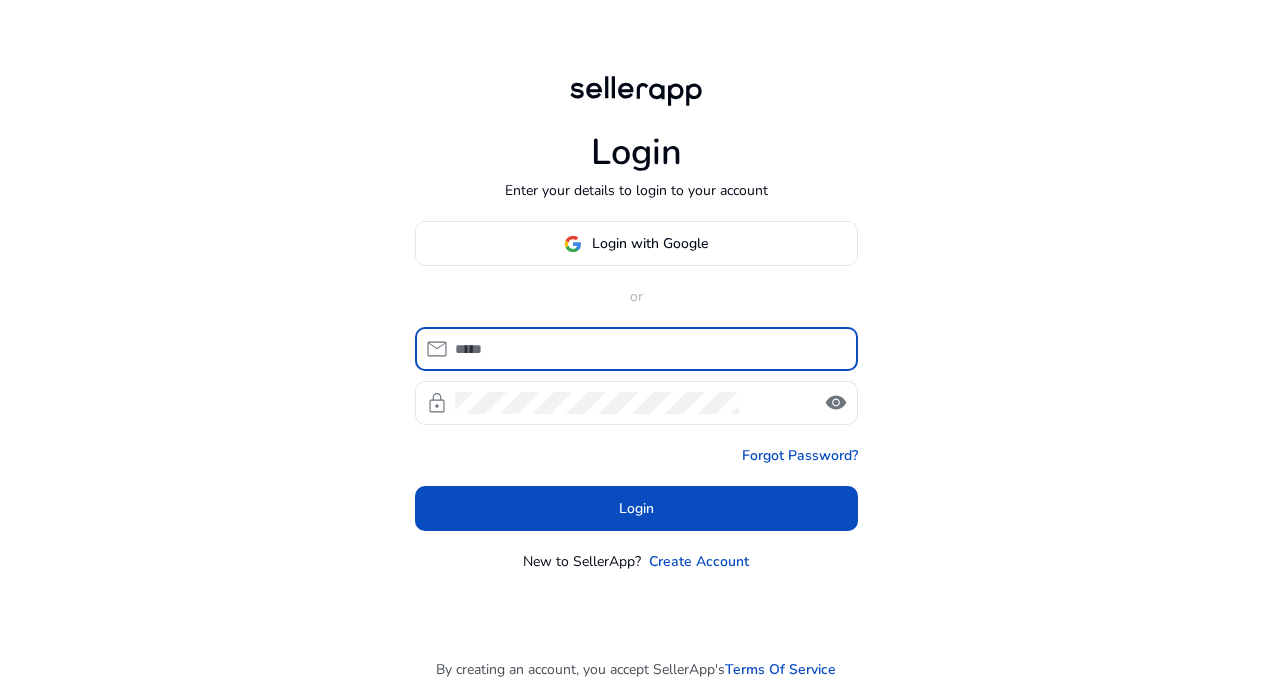 scroll, scrollTop: 0, scrollLeft: 0, axis: both 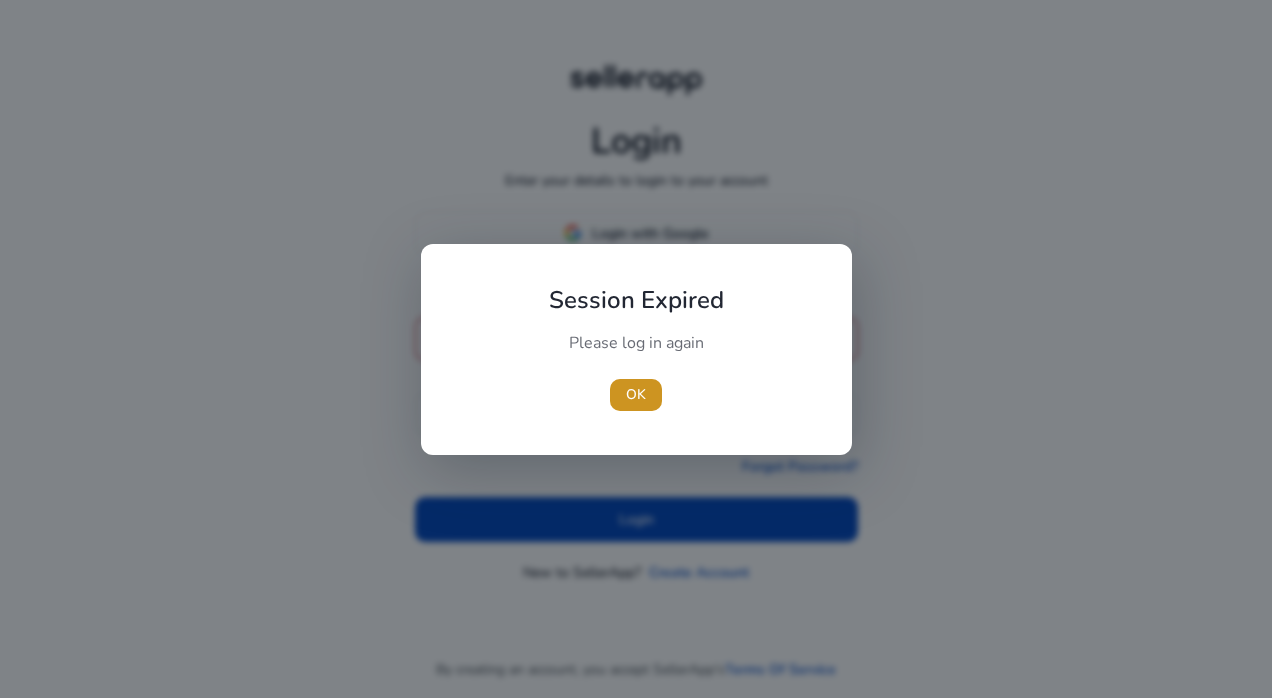 click at bounding box center (636, 395) 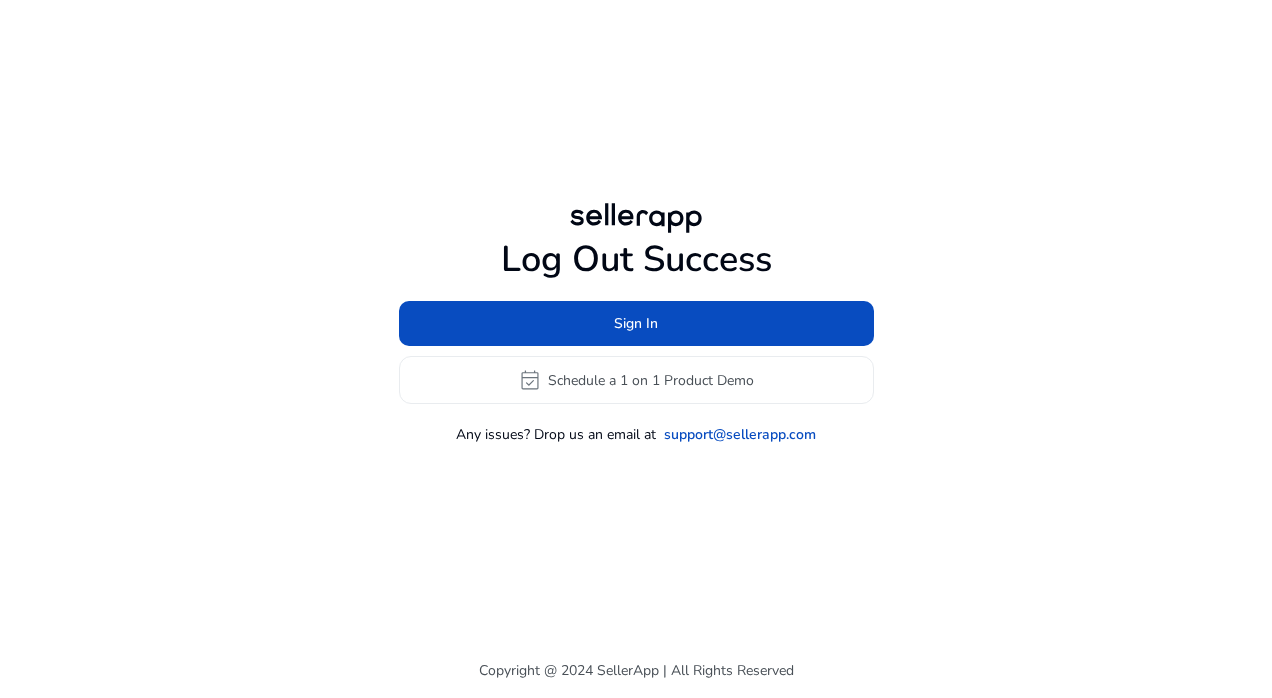 click 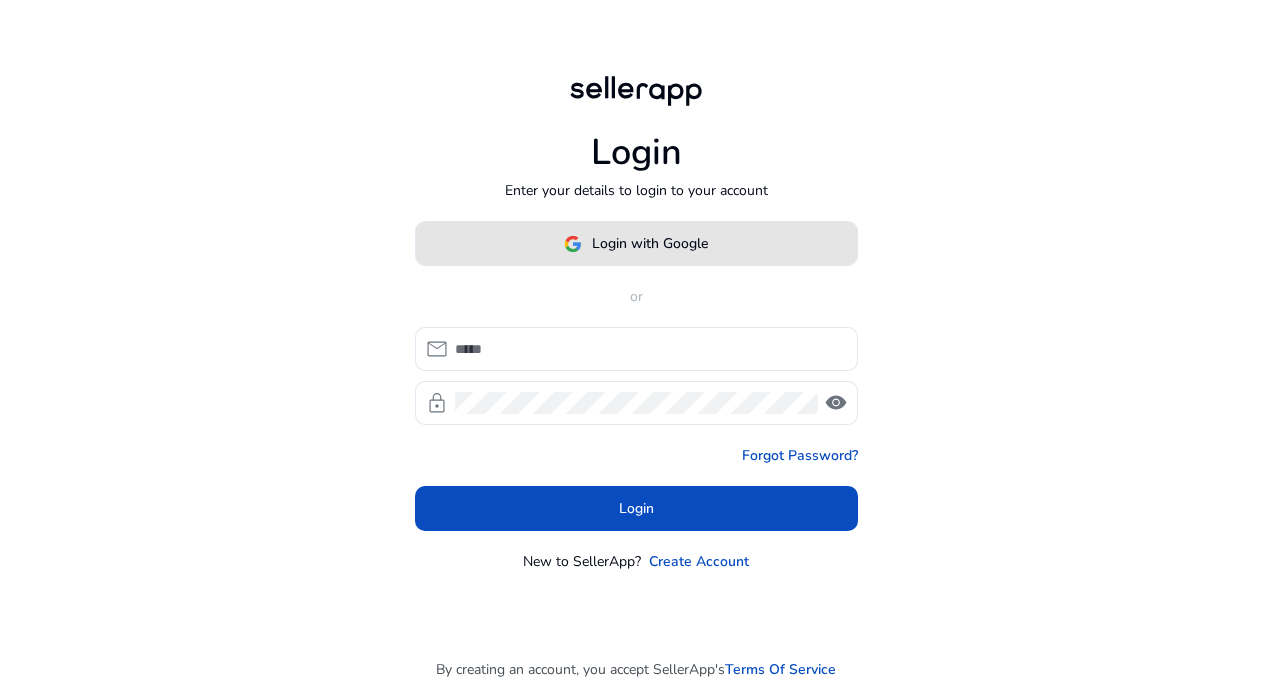 click on "Login with Google" 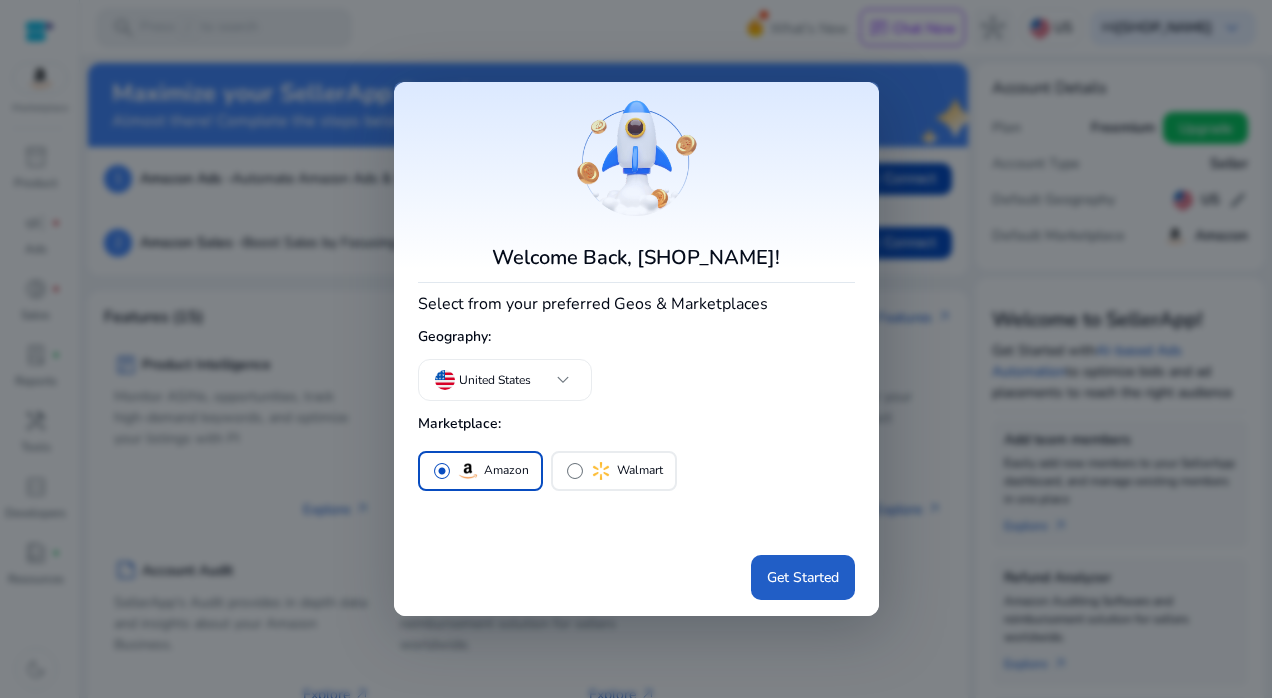 click at bounding box center [803, 577] 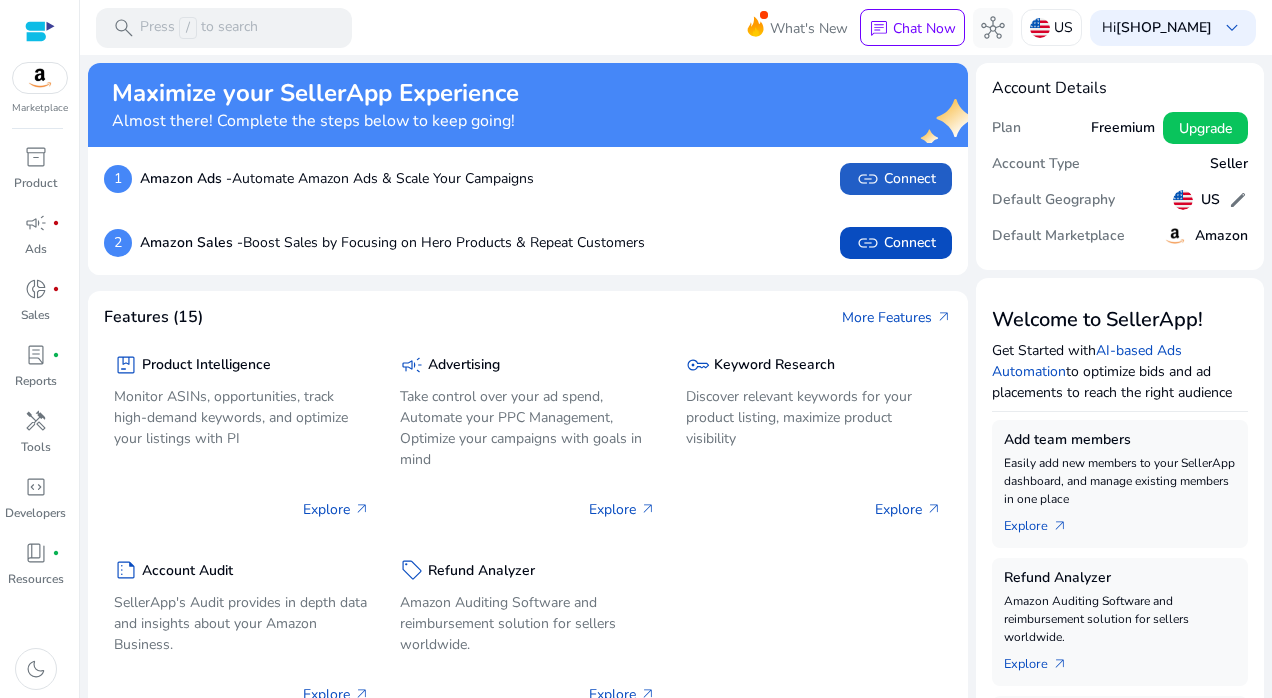 click on "link" 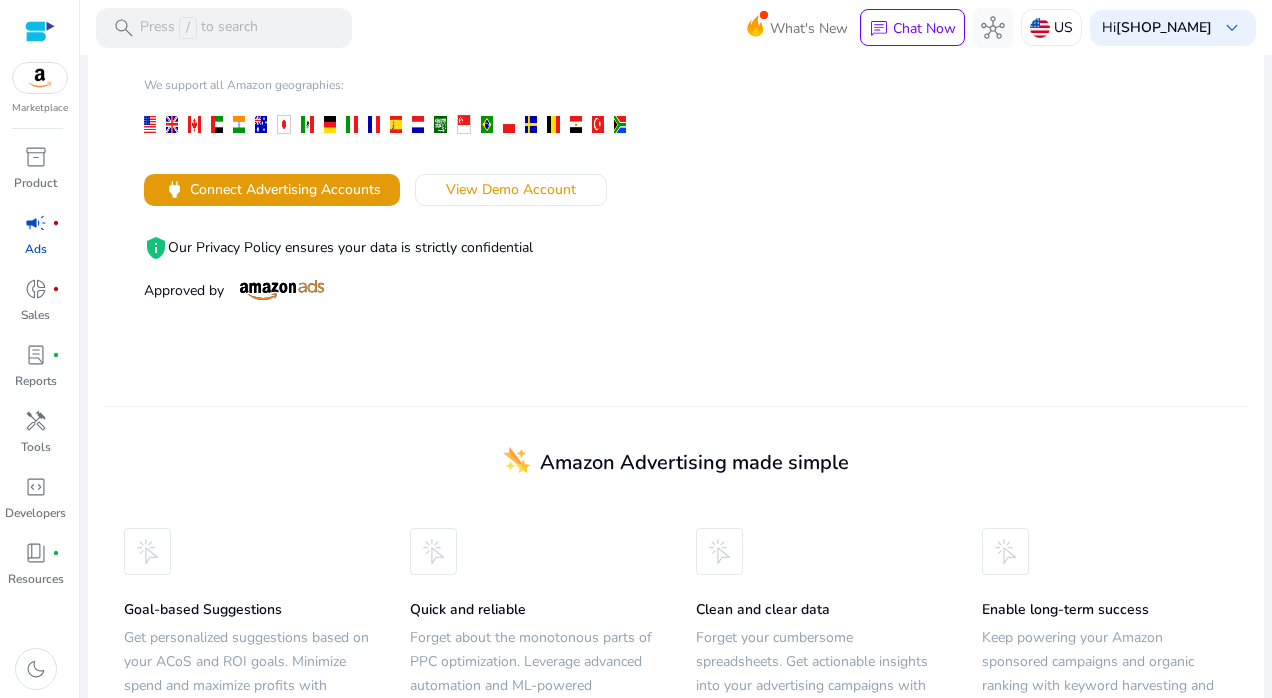 scroll, scrollTop: 0, scrollLeft: 0, axis: both 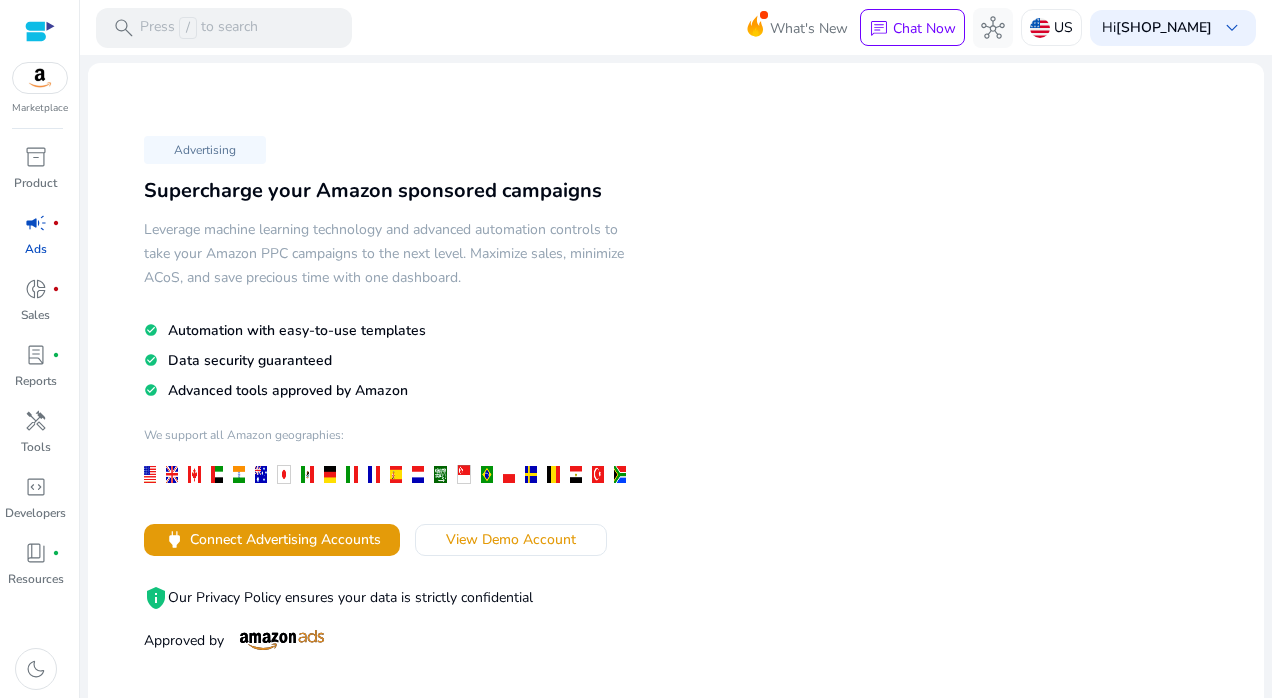 click at bounding box center [40, 78] 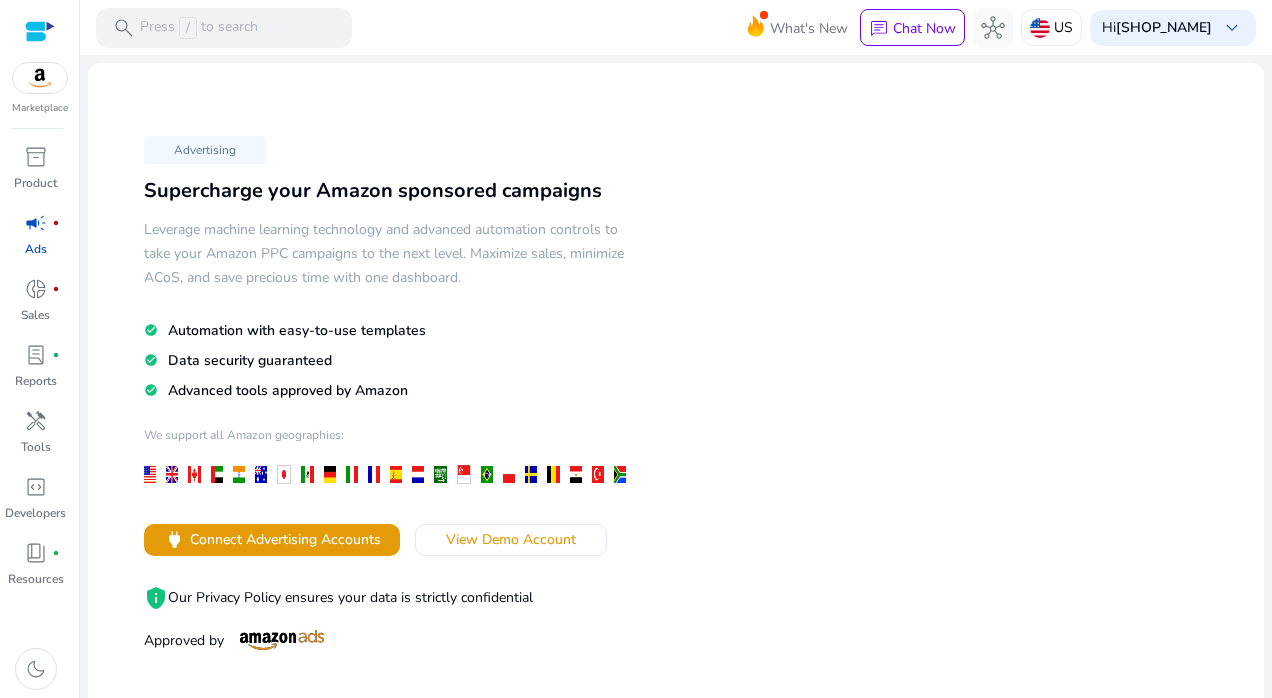 click on "Advertising Supercharge your Amazon sponsored campaigns Leverage machine learning technology and advanced automation controls to take your Amazon PPC campaigns to the next level. Maximize sales, minimize ACoS, and save precious time with one dashboard. check_circle Automation with easy-to-use templates check_circle Data security guaranteed check_circle Advanced tools approved by Amazon We support all Amazon geographies: power Connect Advertising Accounts View Demo Account privacy_tip Our Privacy Policy ensures your data is strictly confidential Approved by" 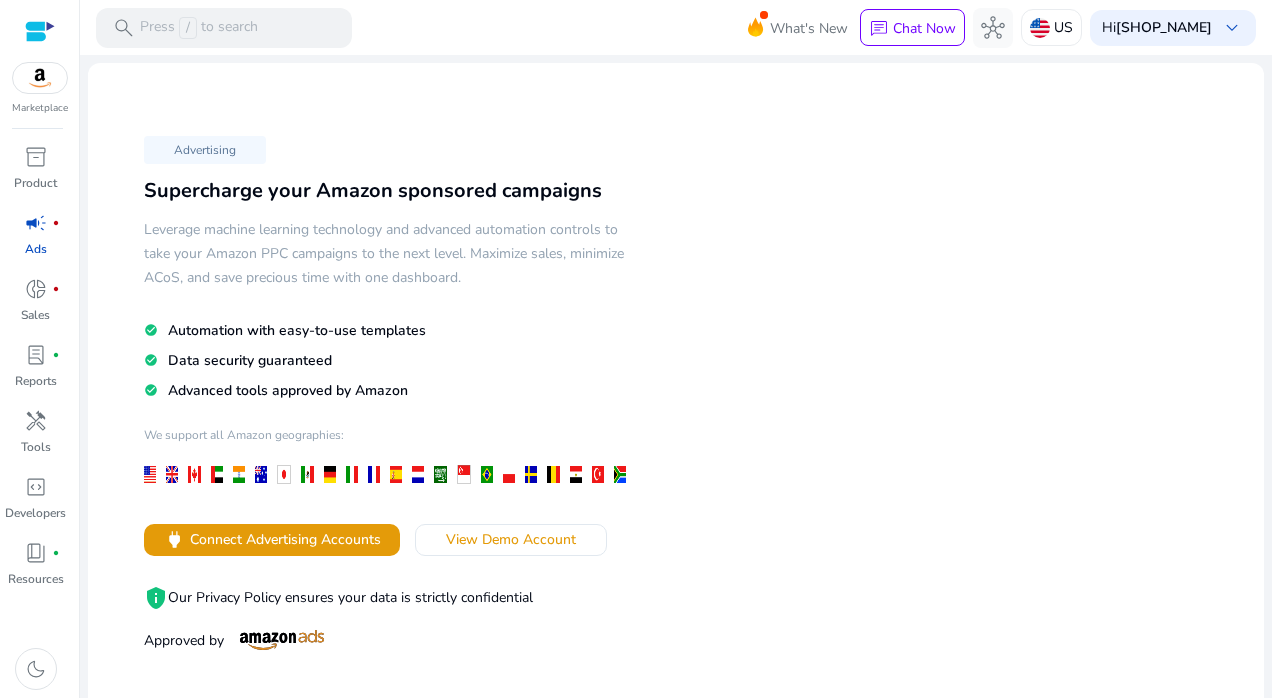 click on "Press  /  to search" at bounding box center [199, 28] 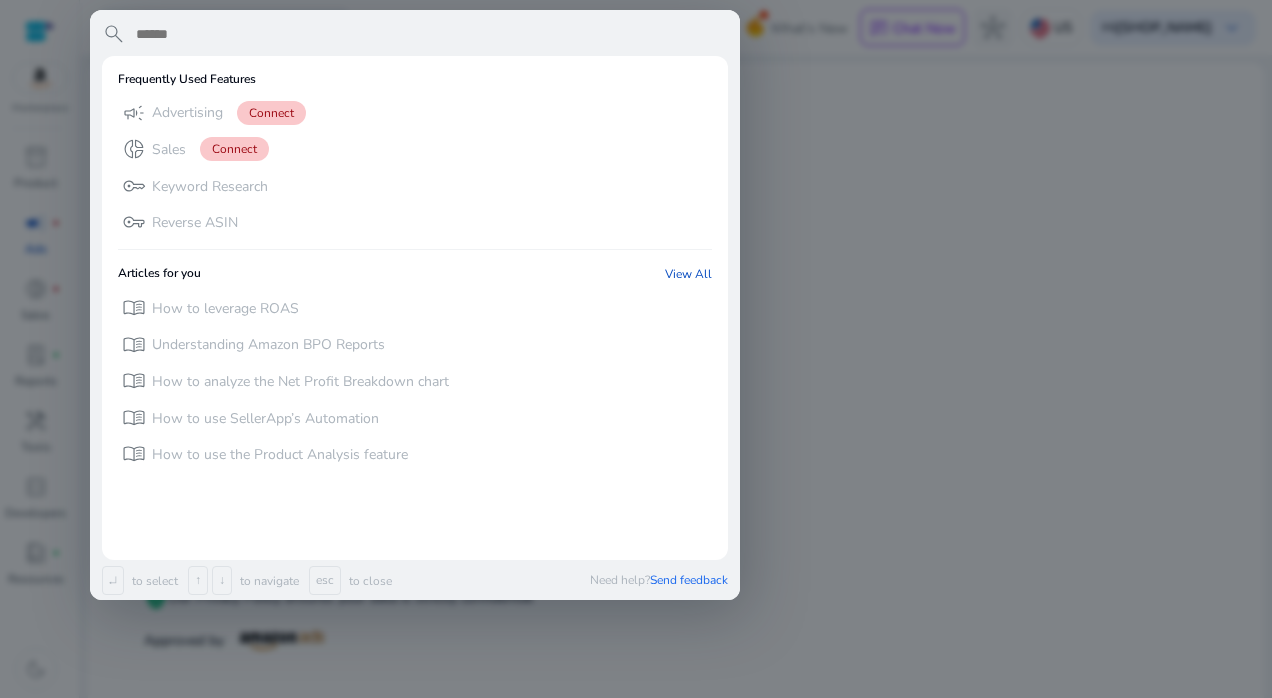 paste on "**********" 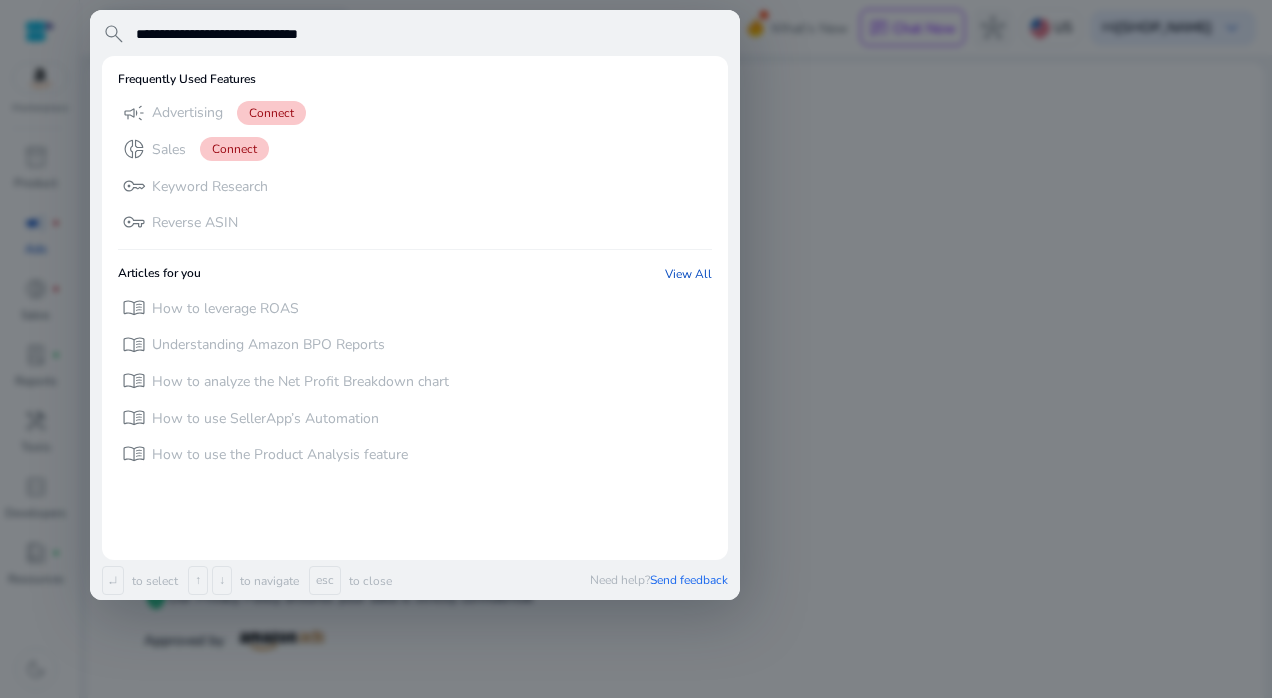 click on "**********" at bounding box center [431, 34] 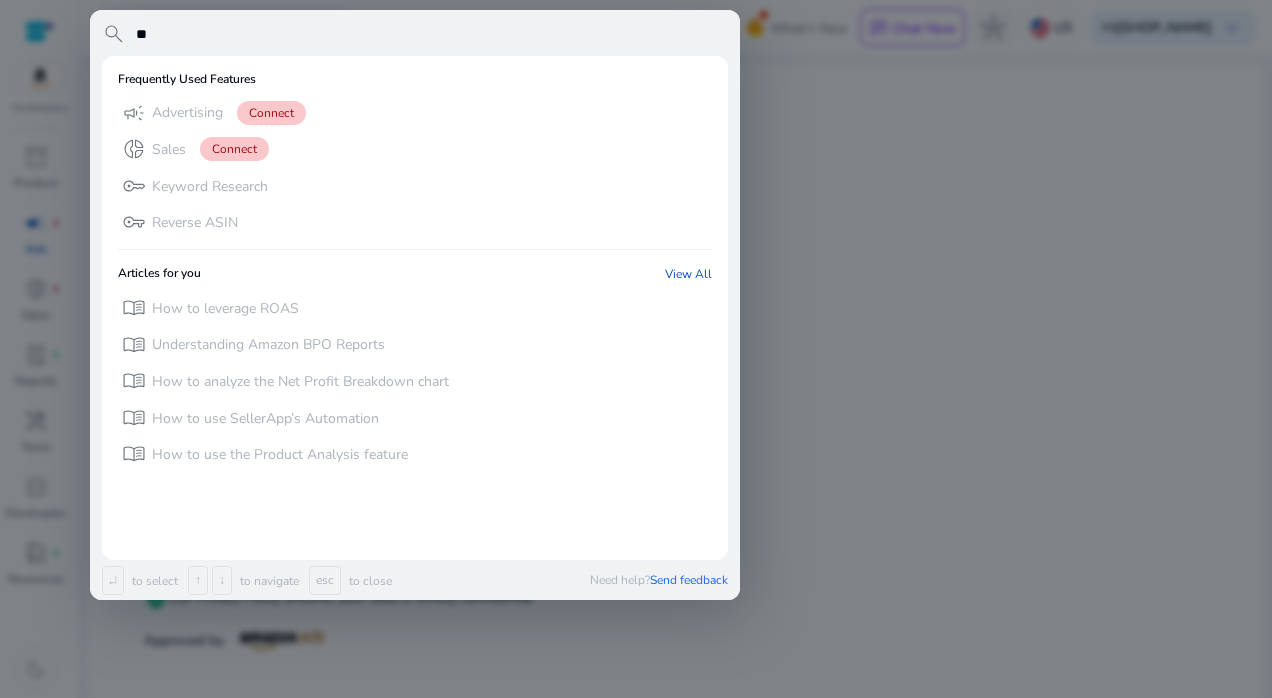 type on "*" 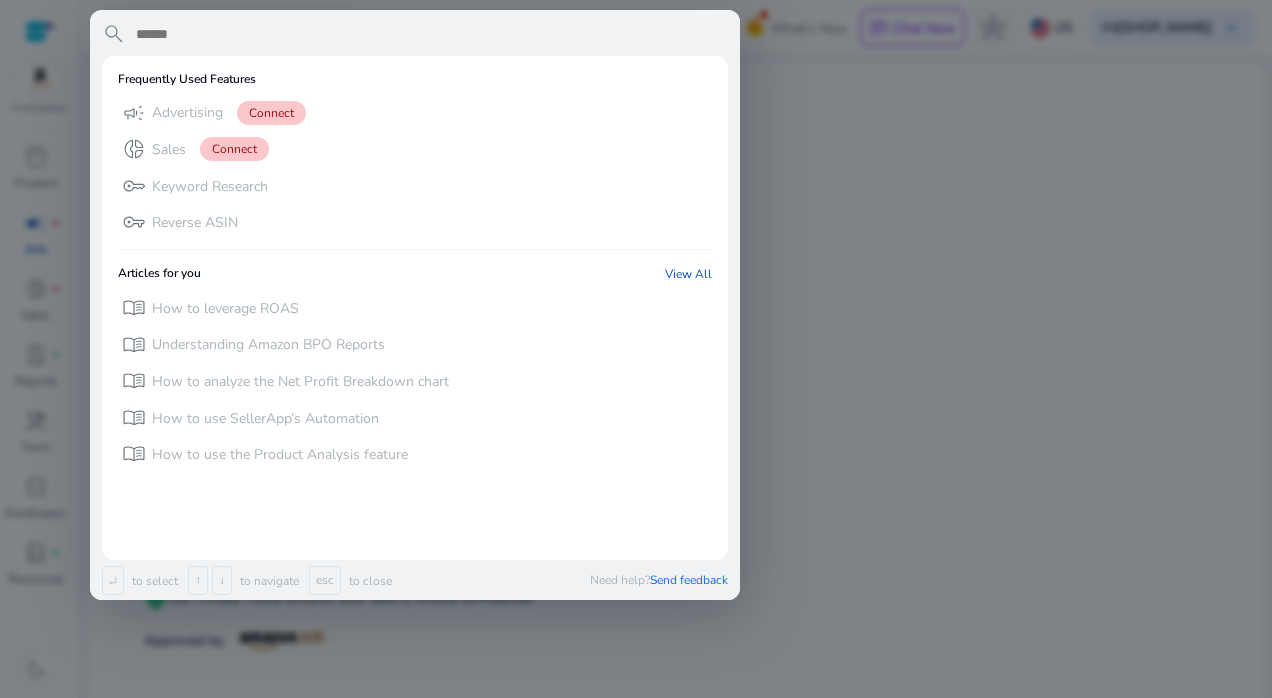 scroll, scrollTop: 0, scrollLeft: 0, axis: both 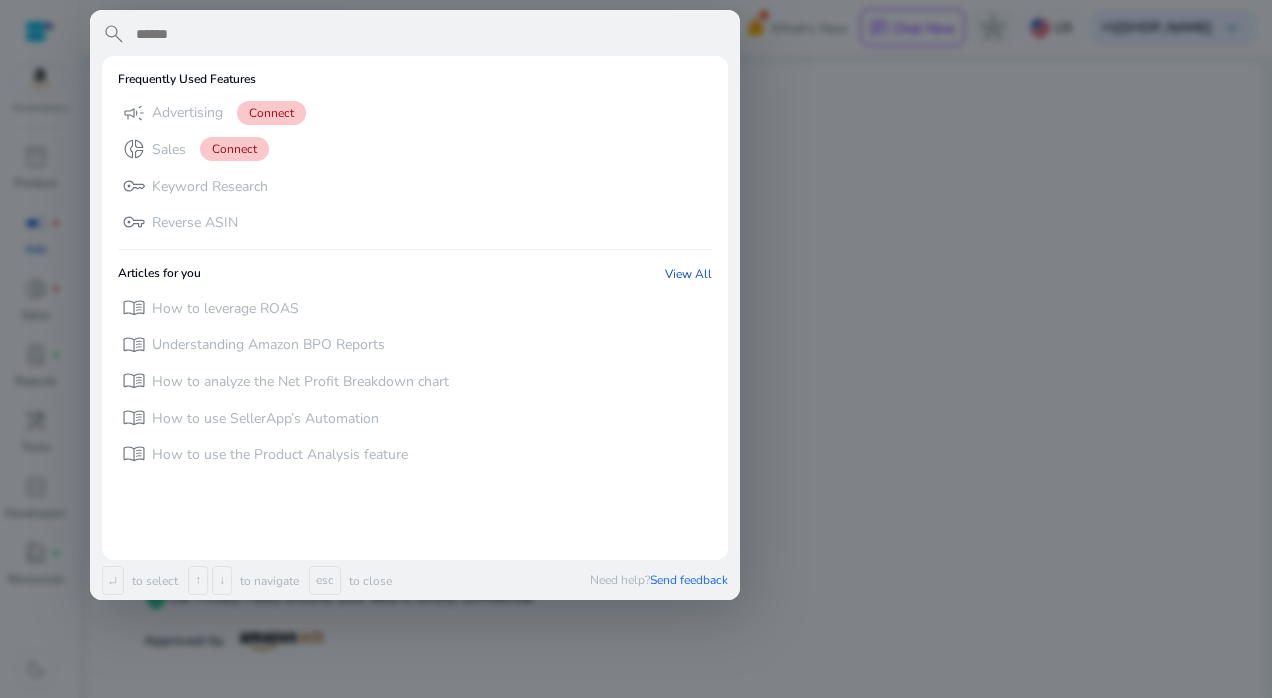 click at bounding box center [431, 34] 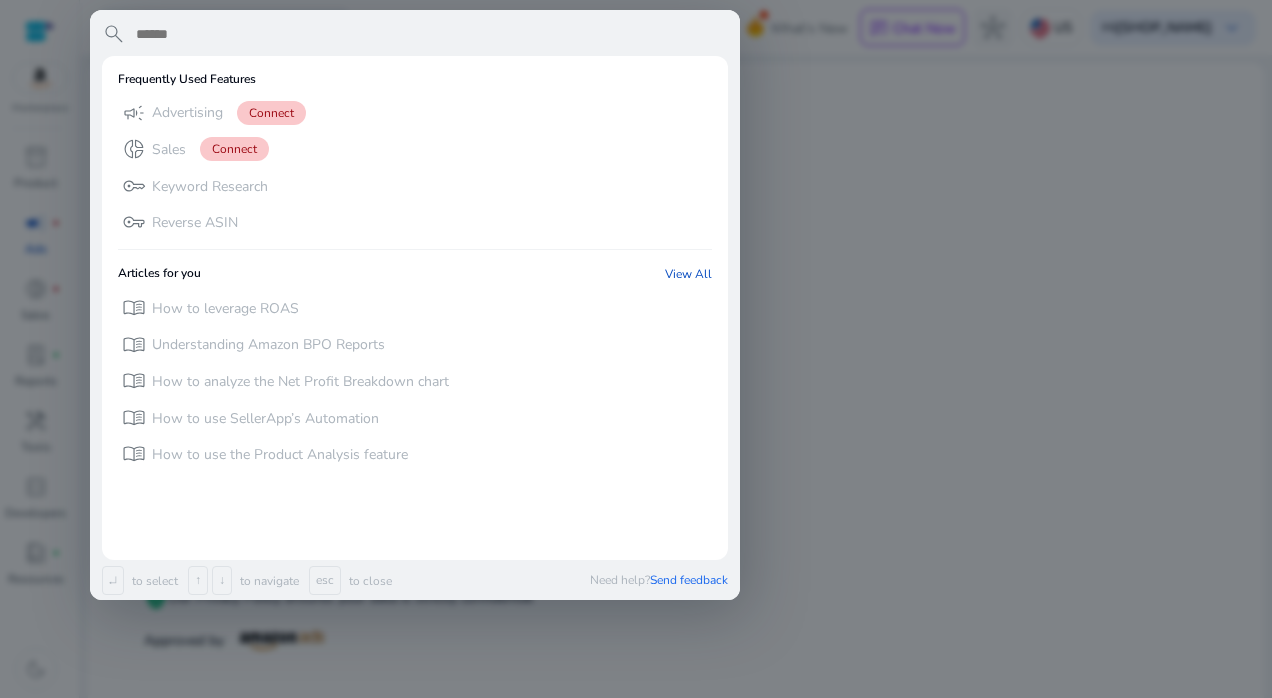 click at bounding box center (431, 34) 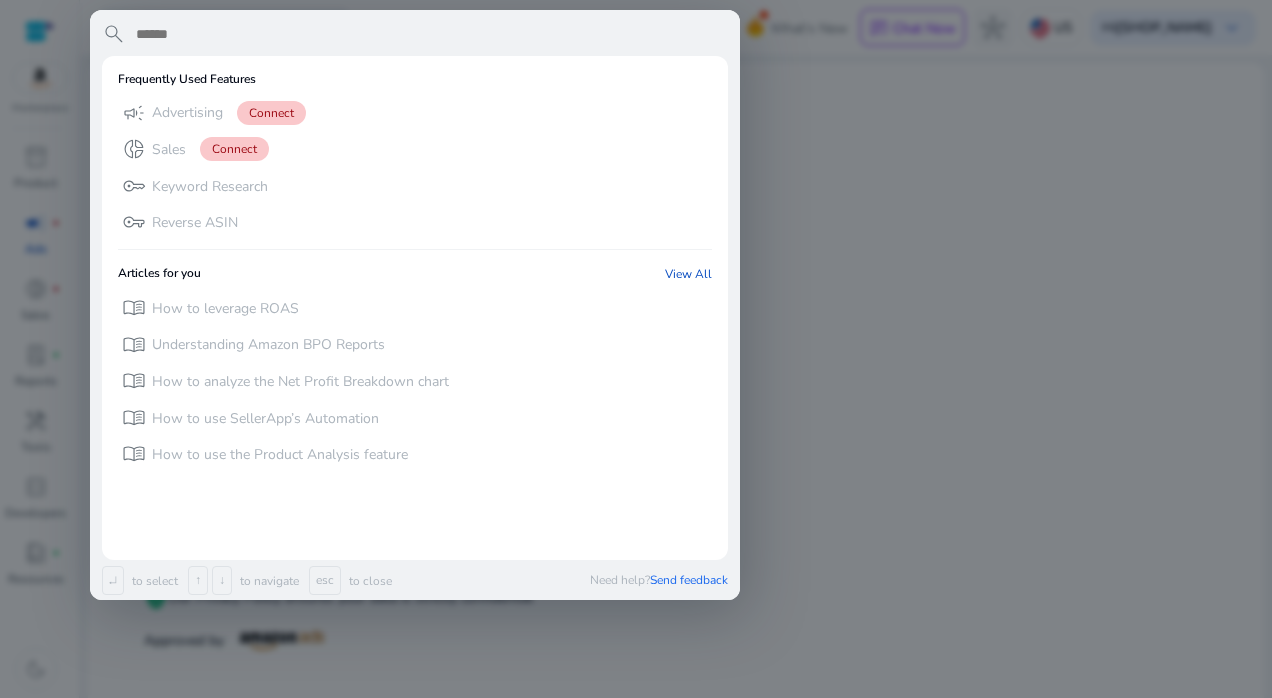 paste on "**********" 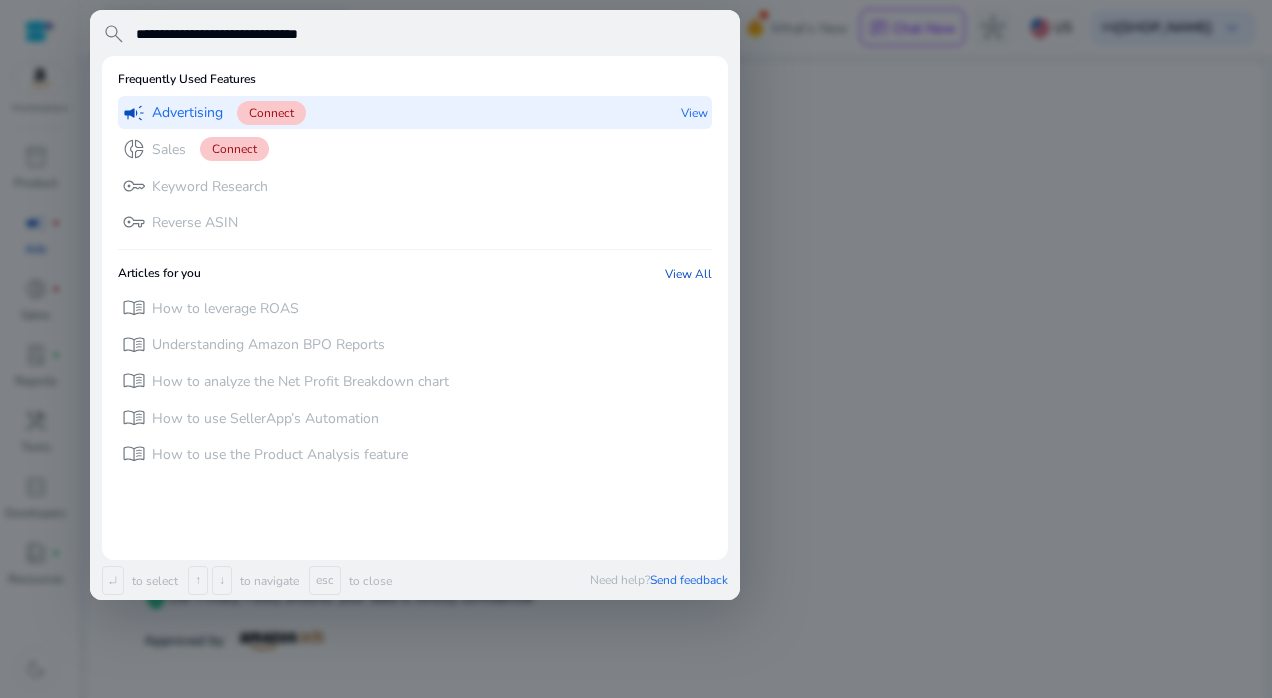 type on "**********" 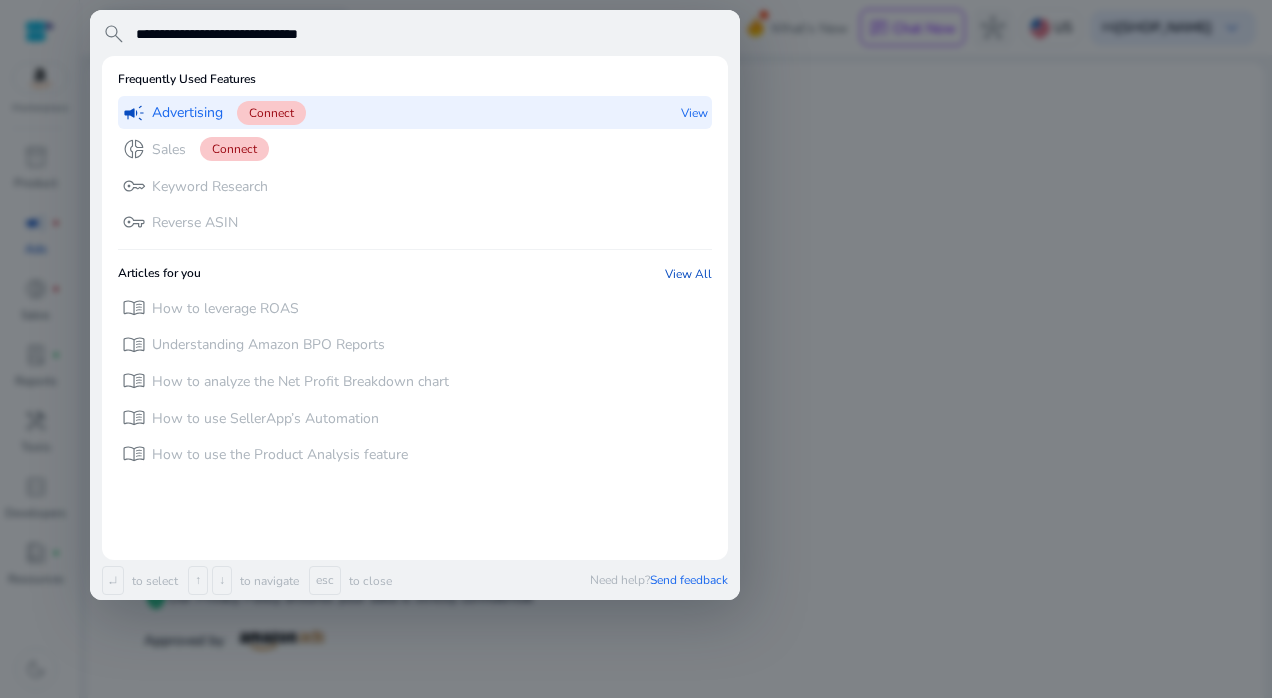 click on "View" at bounding box center (694, 112) 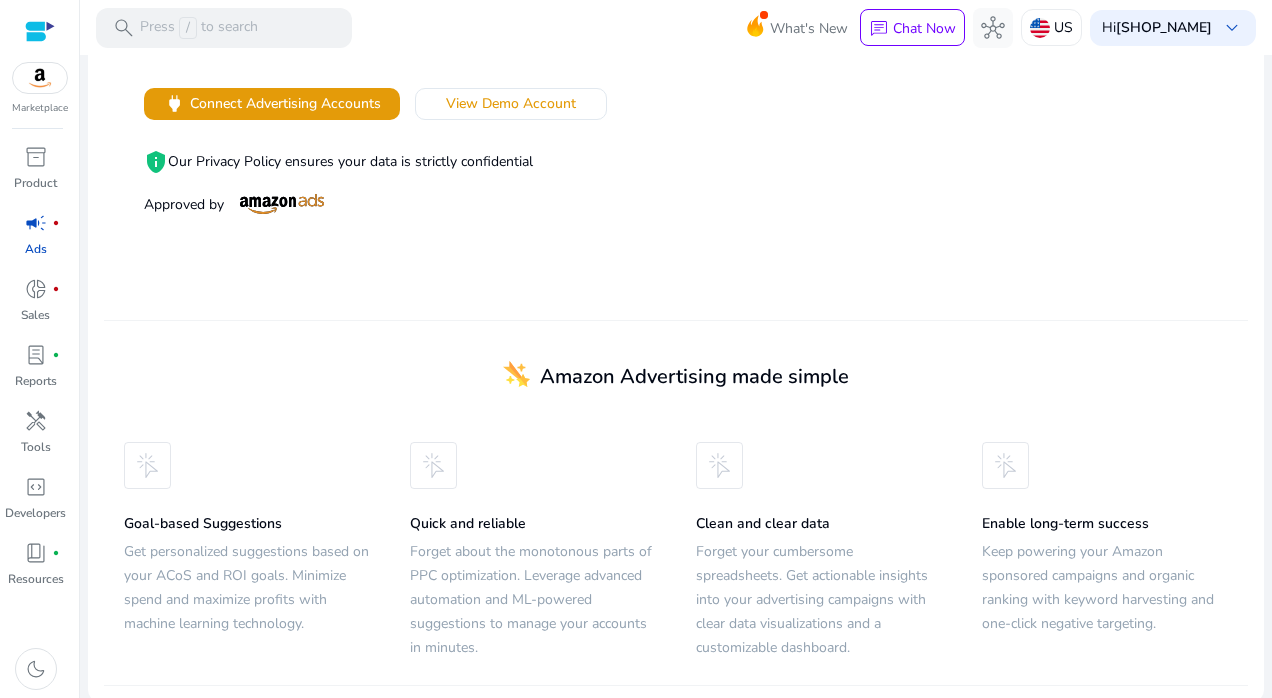 scroll, scrollTop: 0, scrollLeft: 0, axis: both 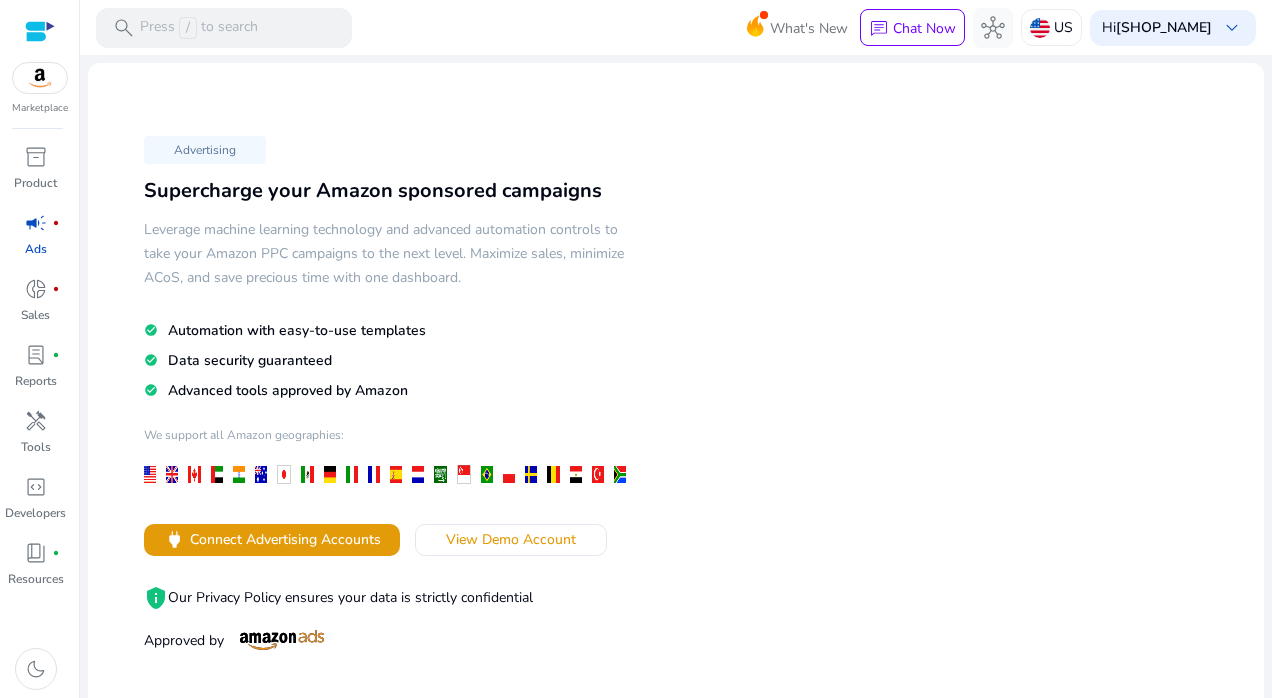 click at bounding box center (40, 78) 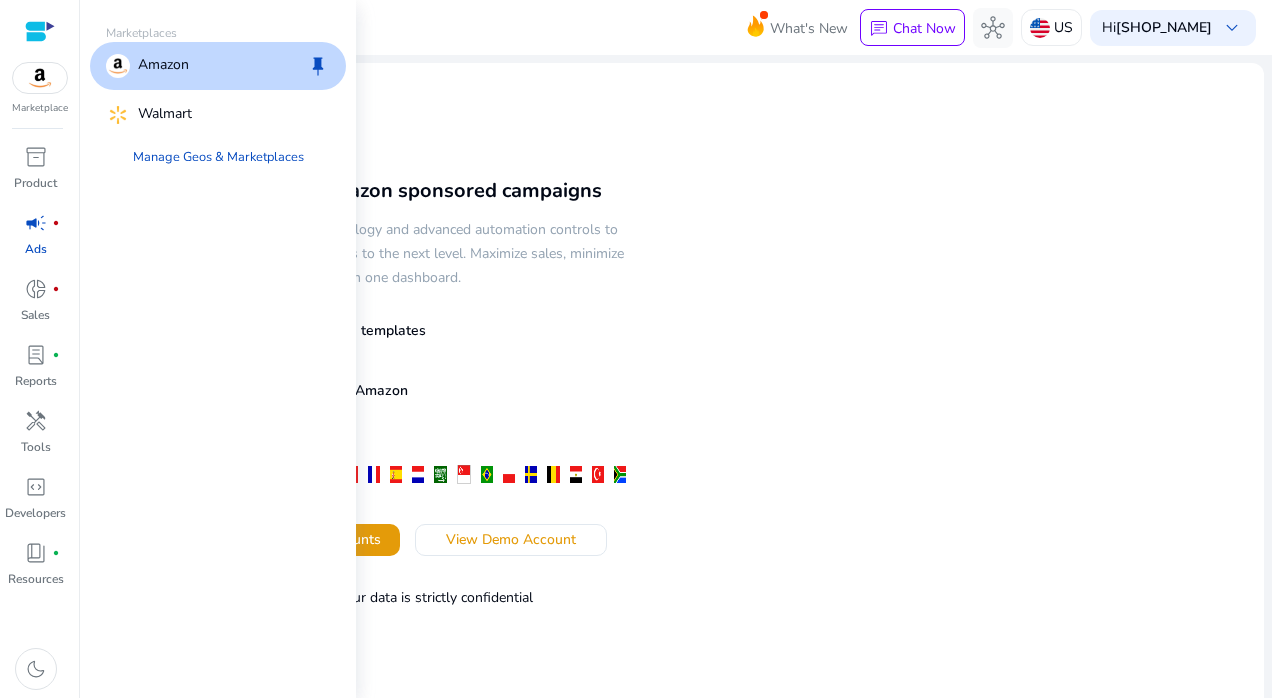 click on "Amazon" at bounding box center [163, 66] 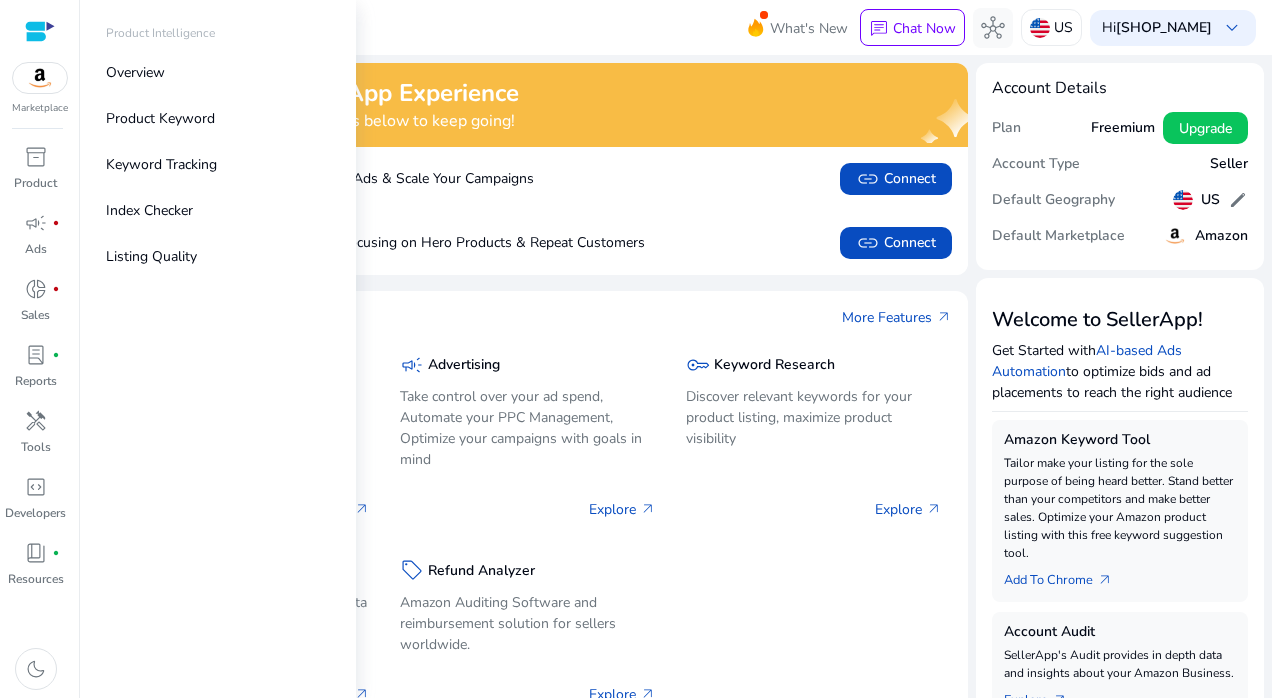 click on "Product" at bounding box center [35, 183] 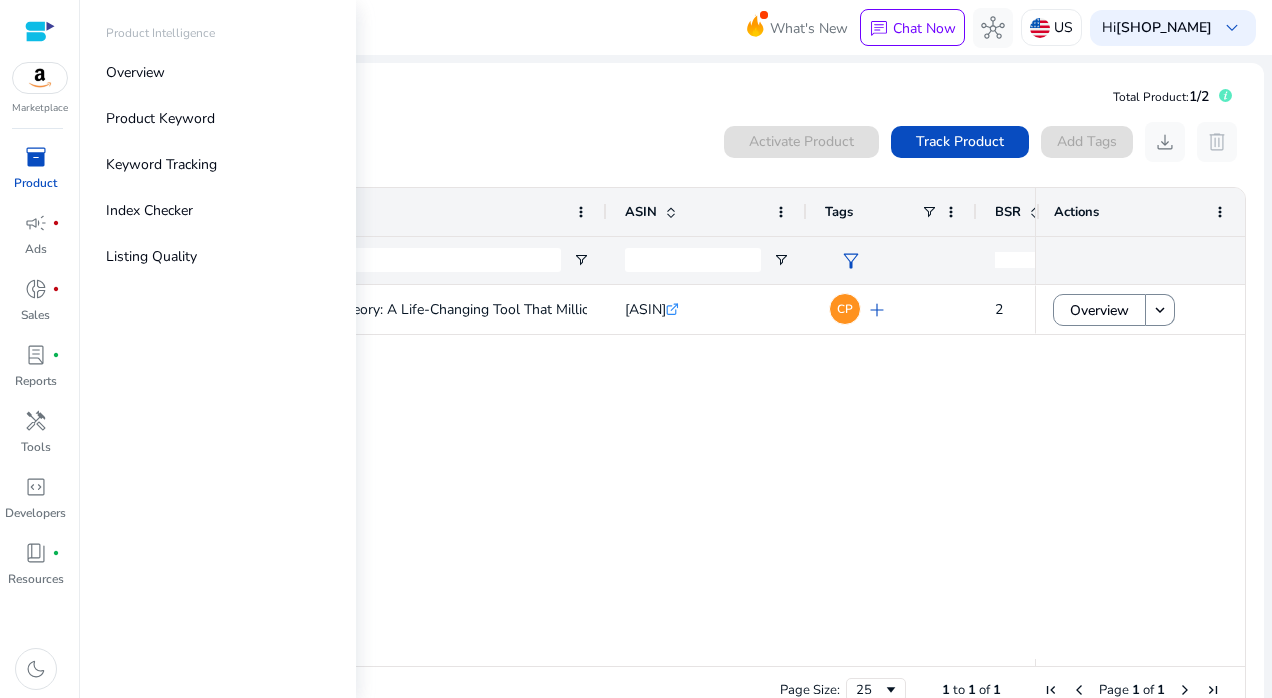click on "Product Intelligence" at bounding box center (160, 33) 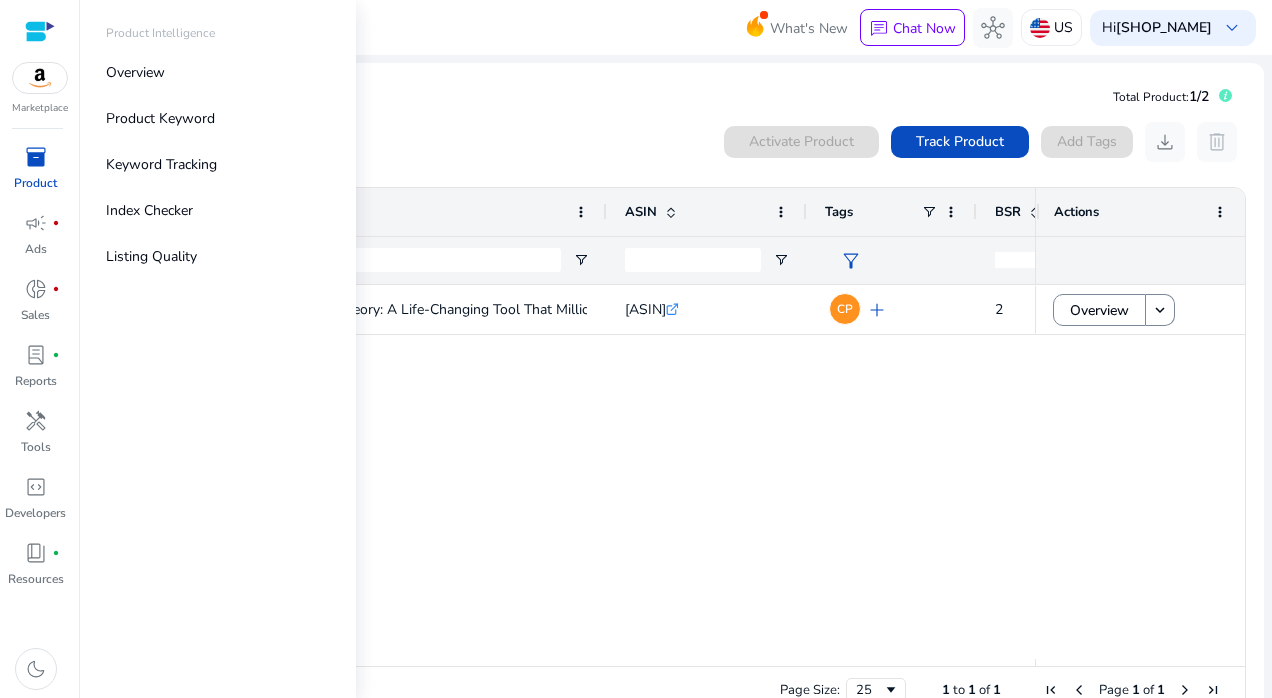 drag, startPoint x: 197, startPoint y: 32, endPoint x: 152, endPoint y: 72, distance: 60.207973 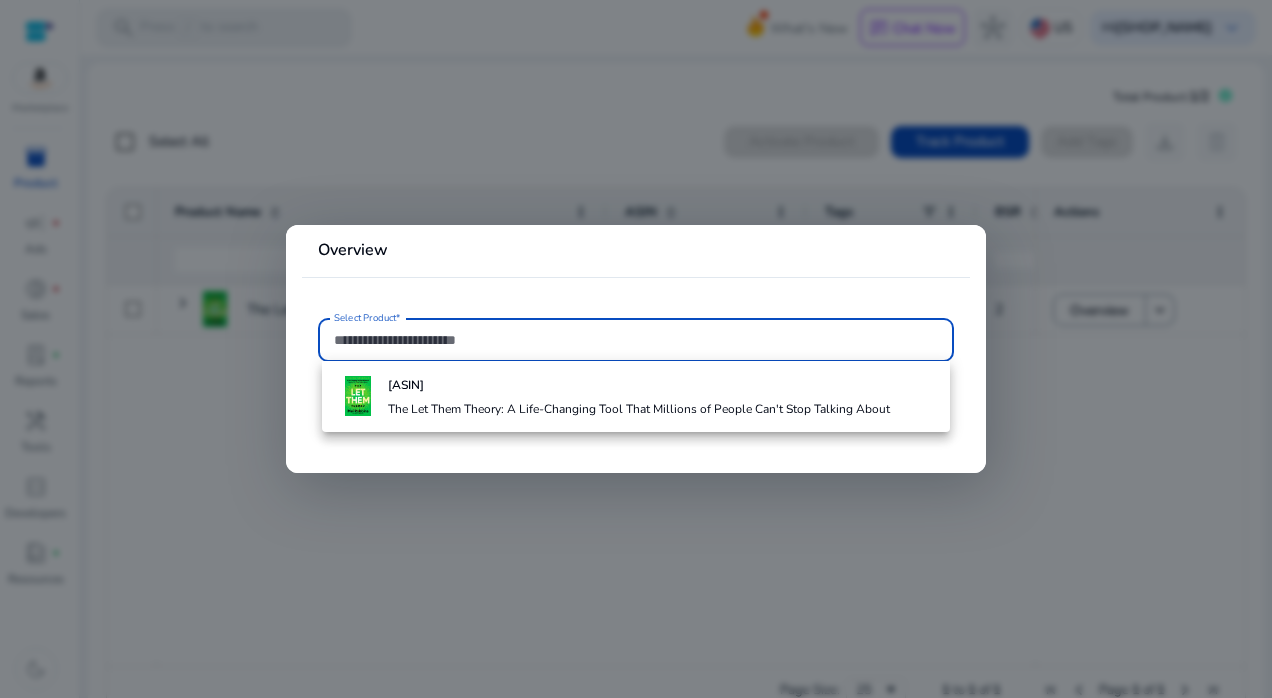 click on "Select Product*" at bounding box center [636, 340] 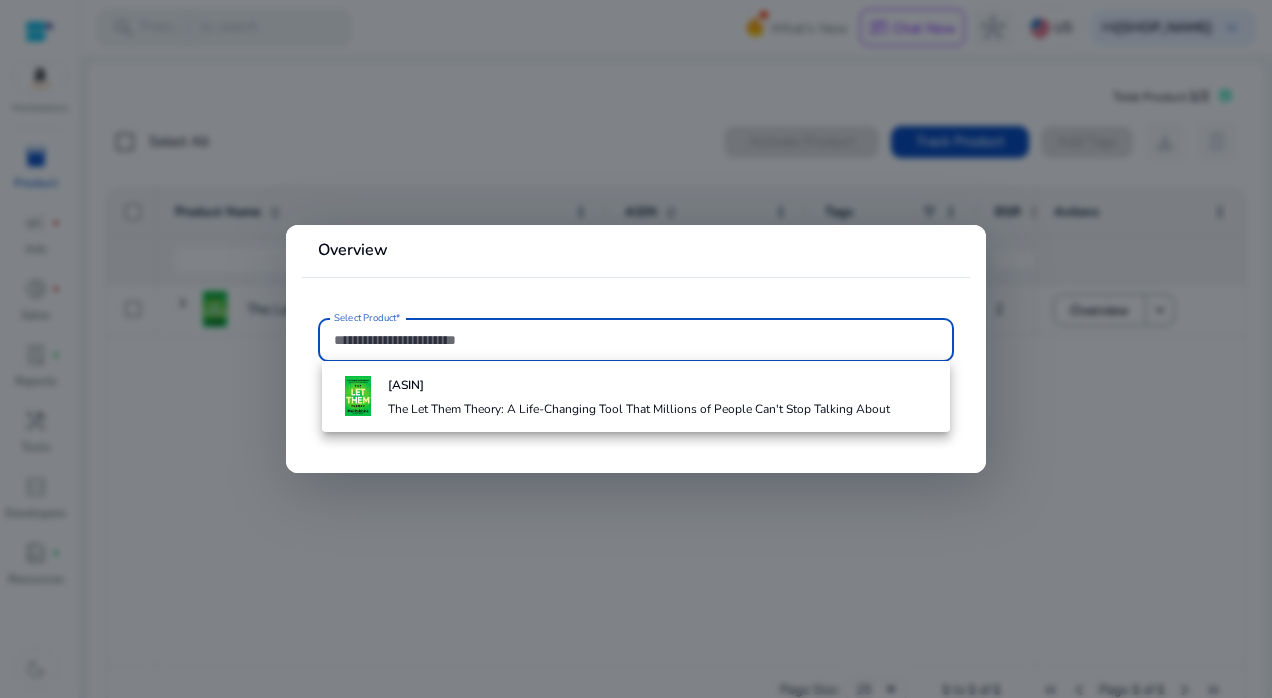 paste on "**********" 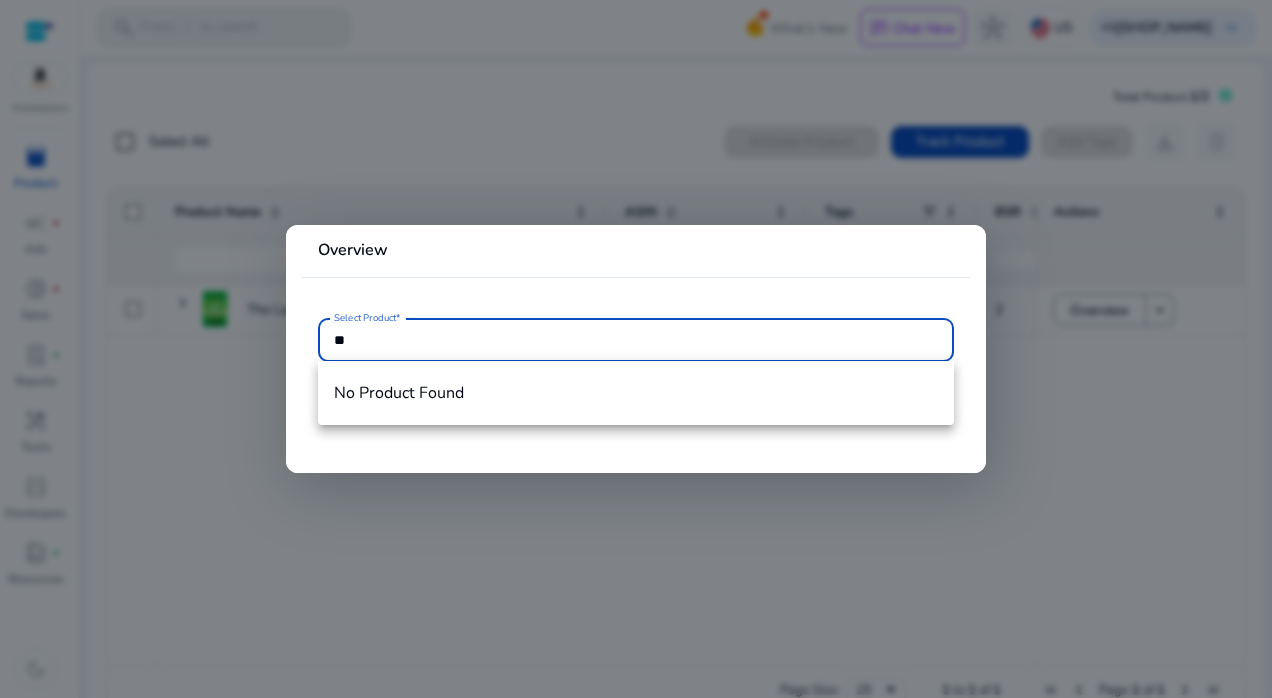 type on "*" 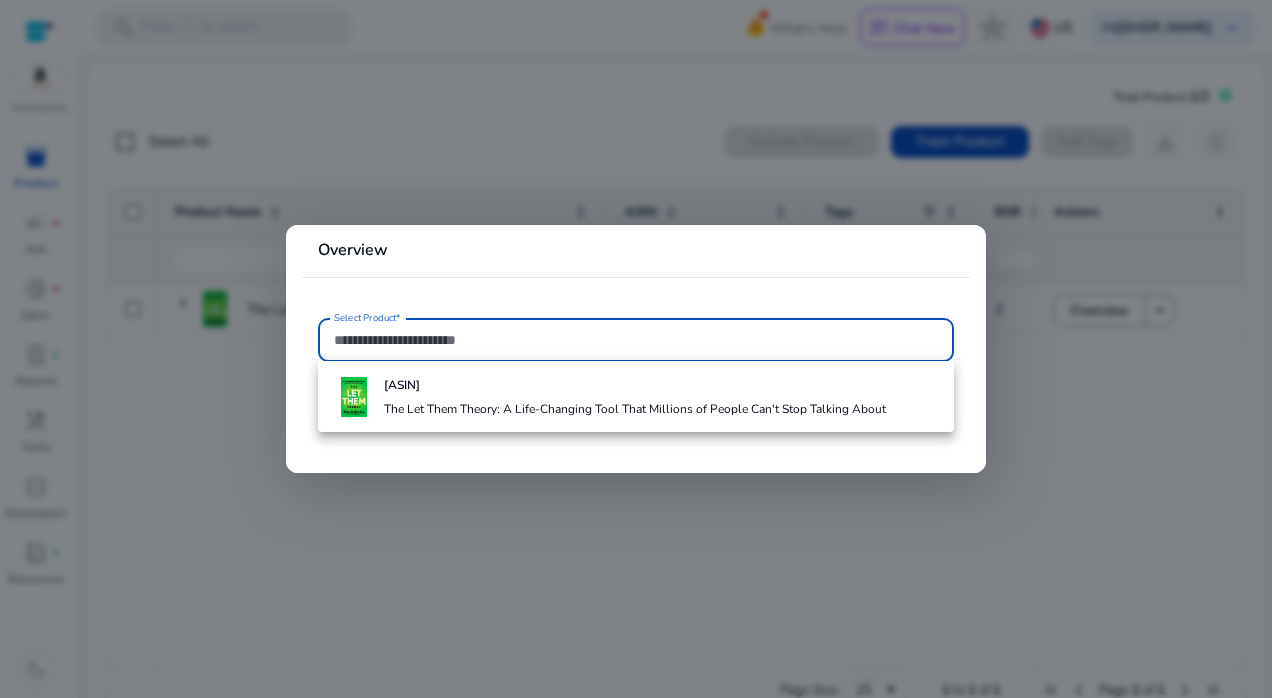 paste on "**********" 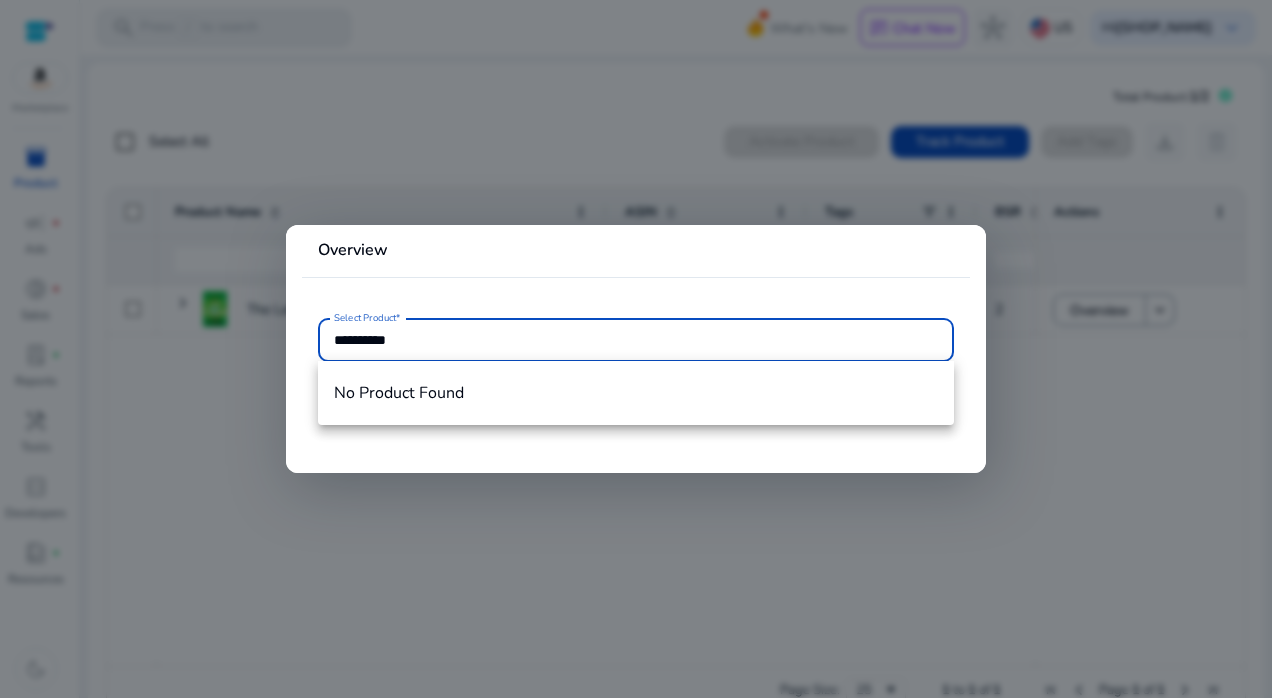 type on "**********" 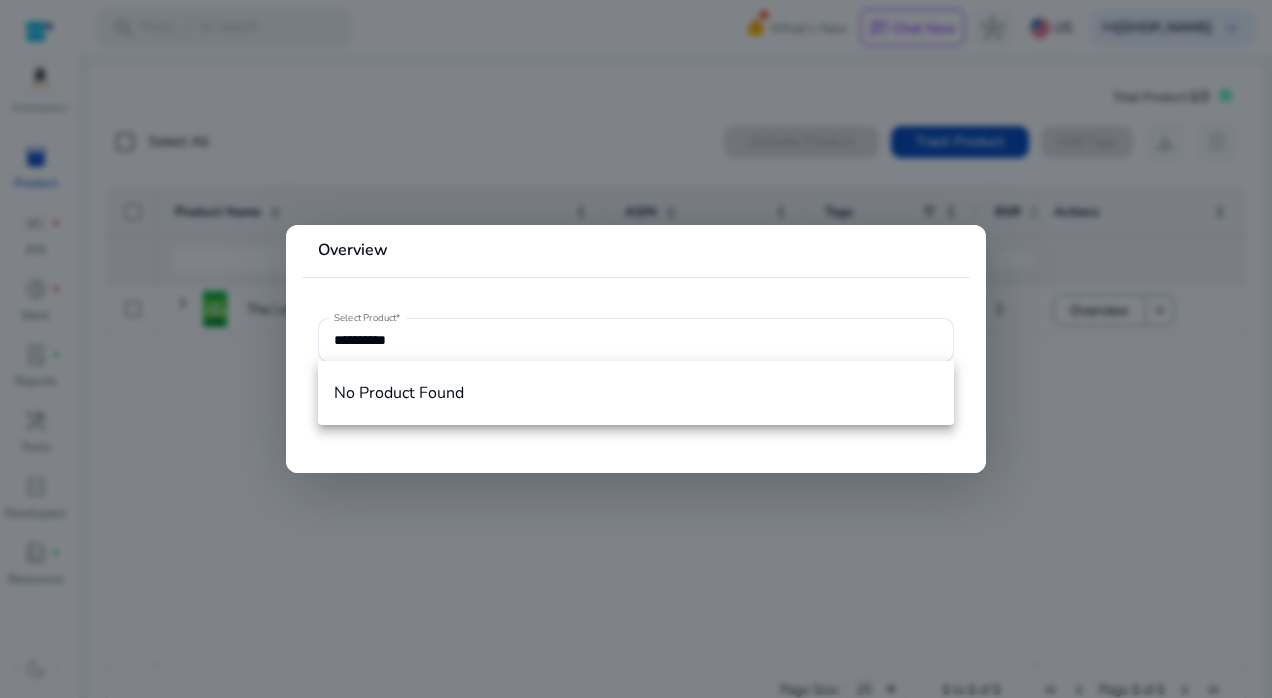 click at bounding box center [636, 349] 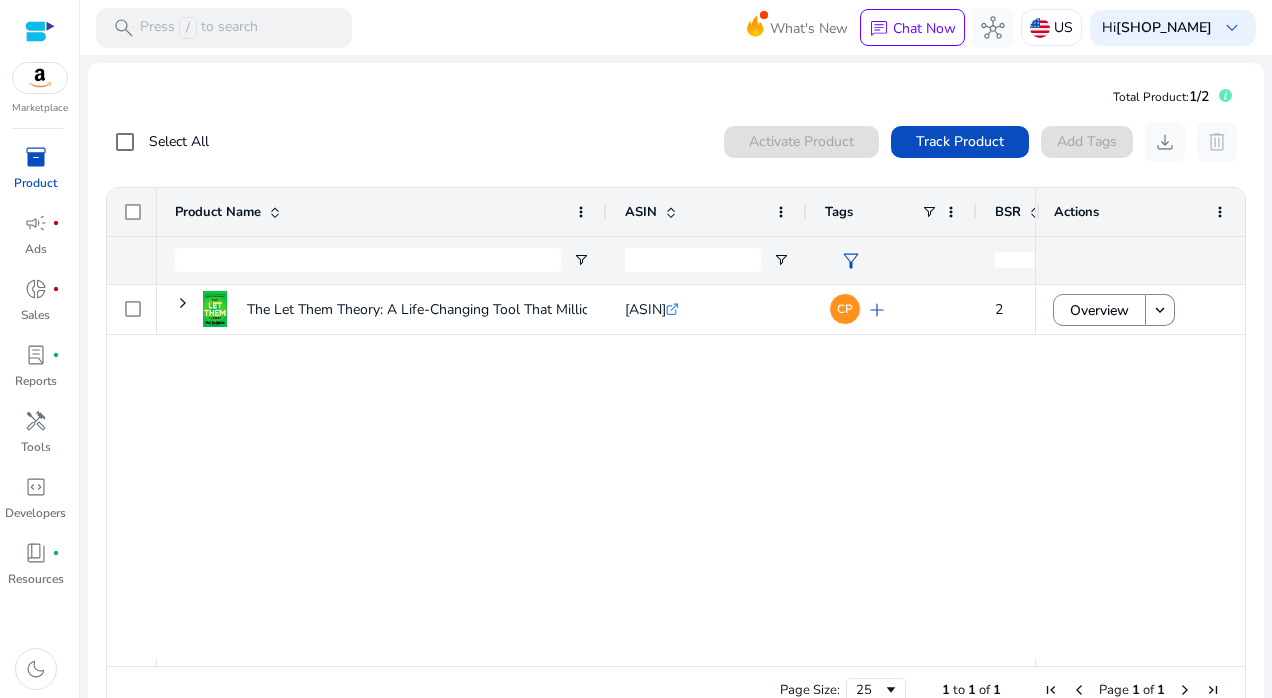 click on "Track Product" 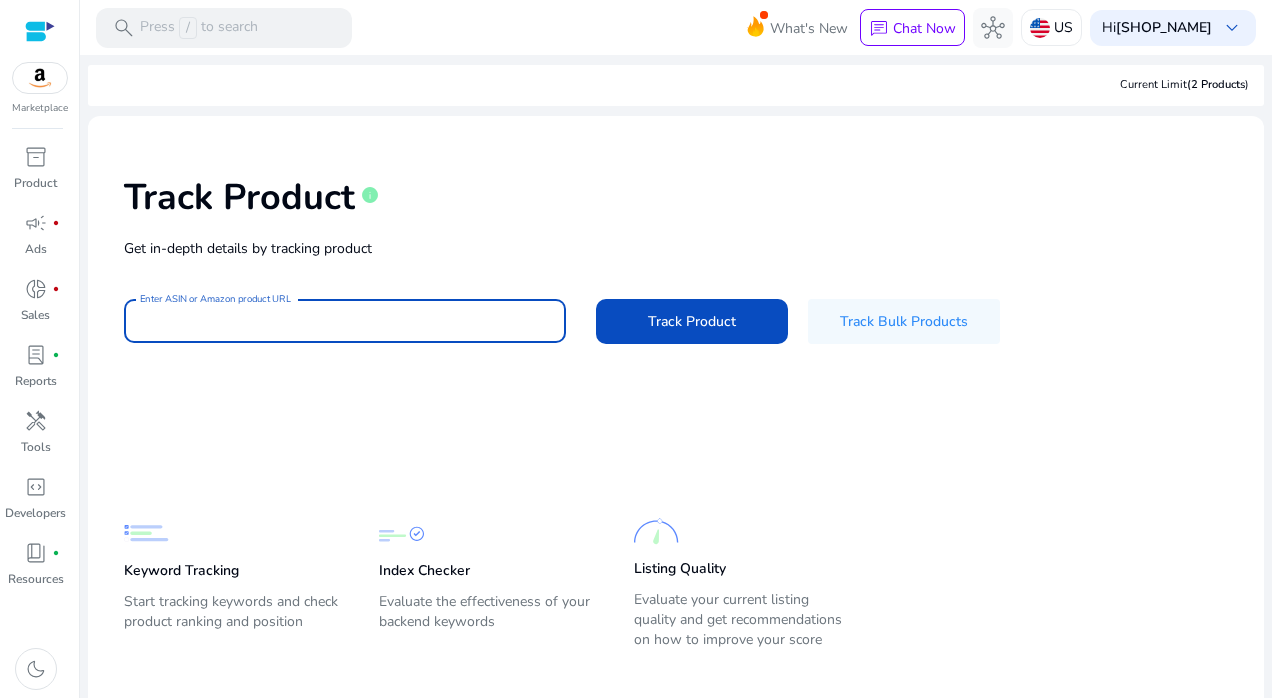 click on "Enter ASIN or Amazon product URL" at bounding box center [345, 321] 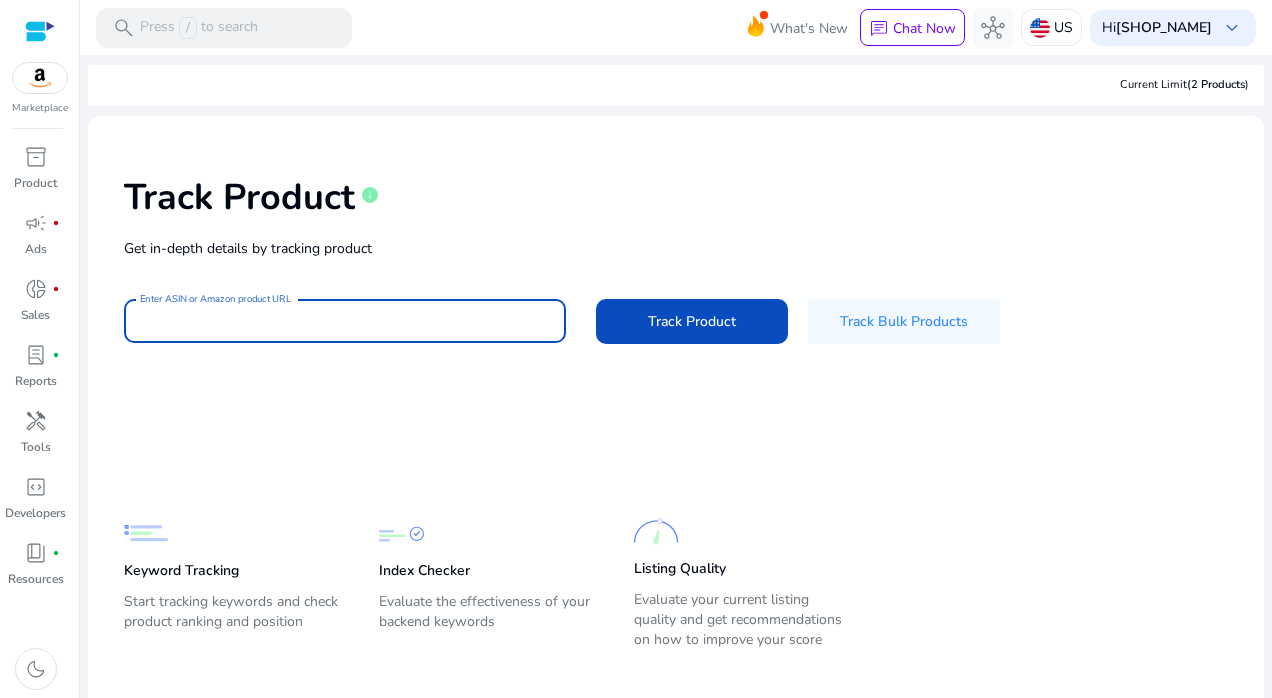 paste on "**********" 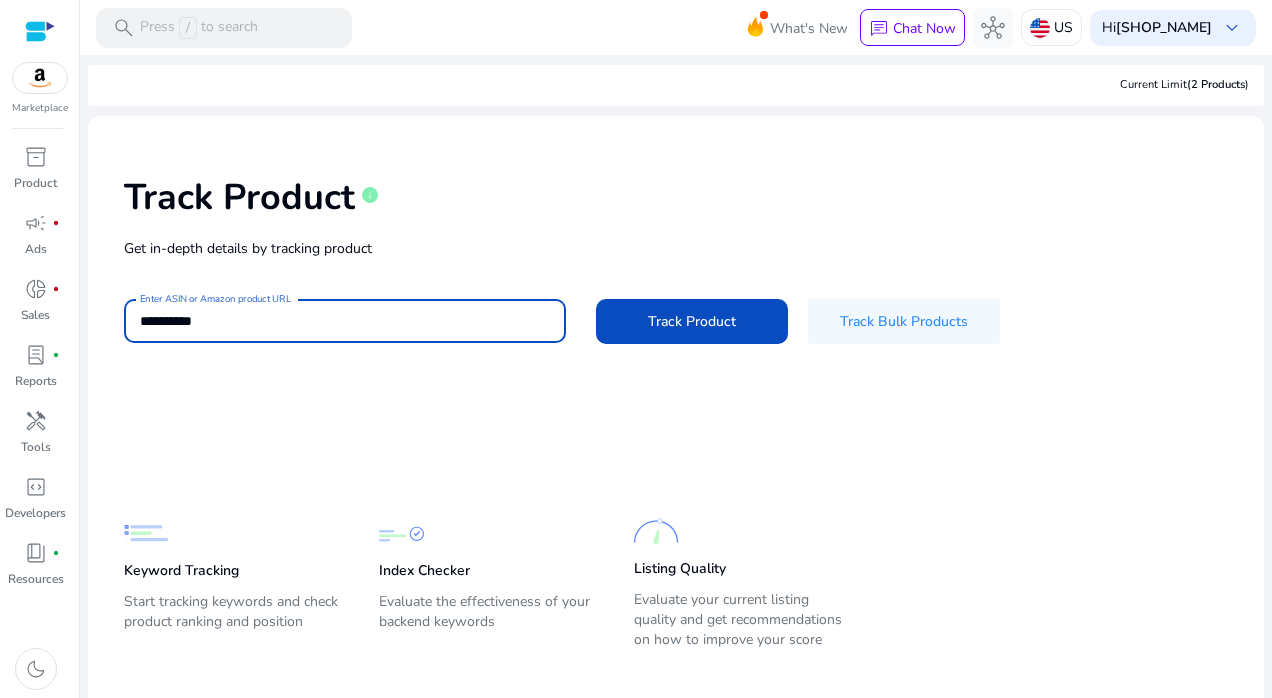 type on "**********" 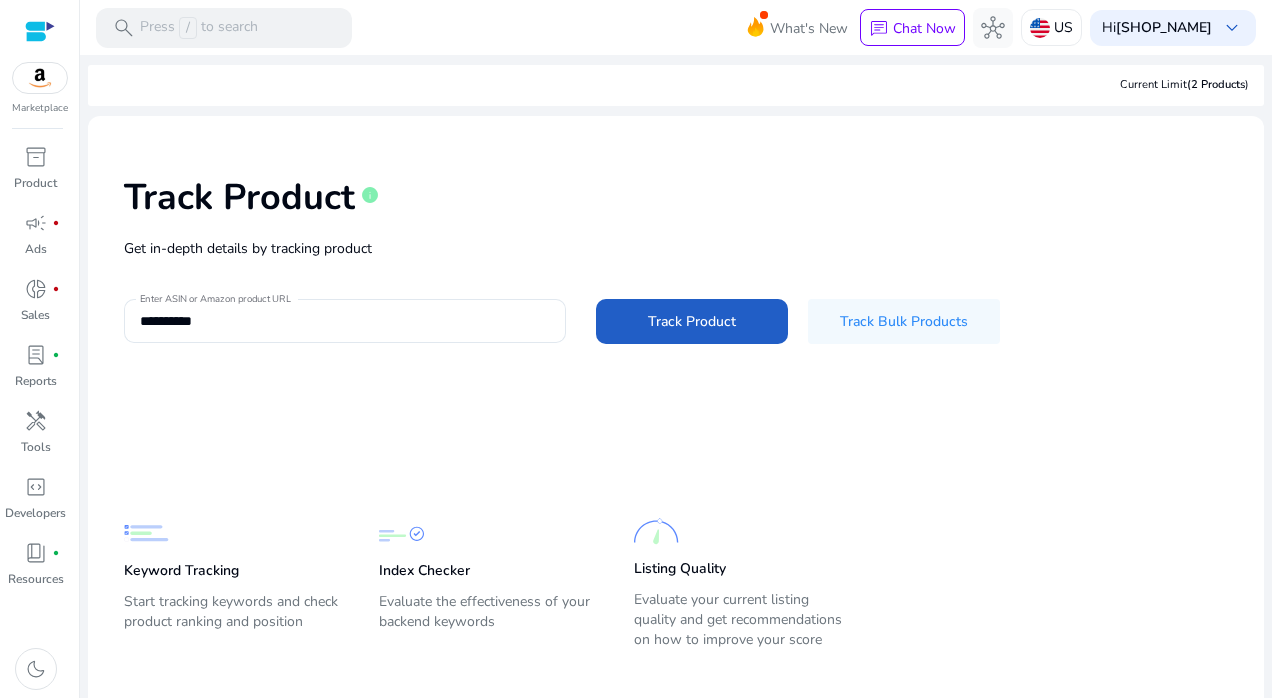 click 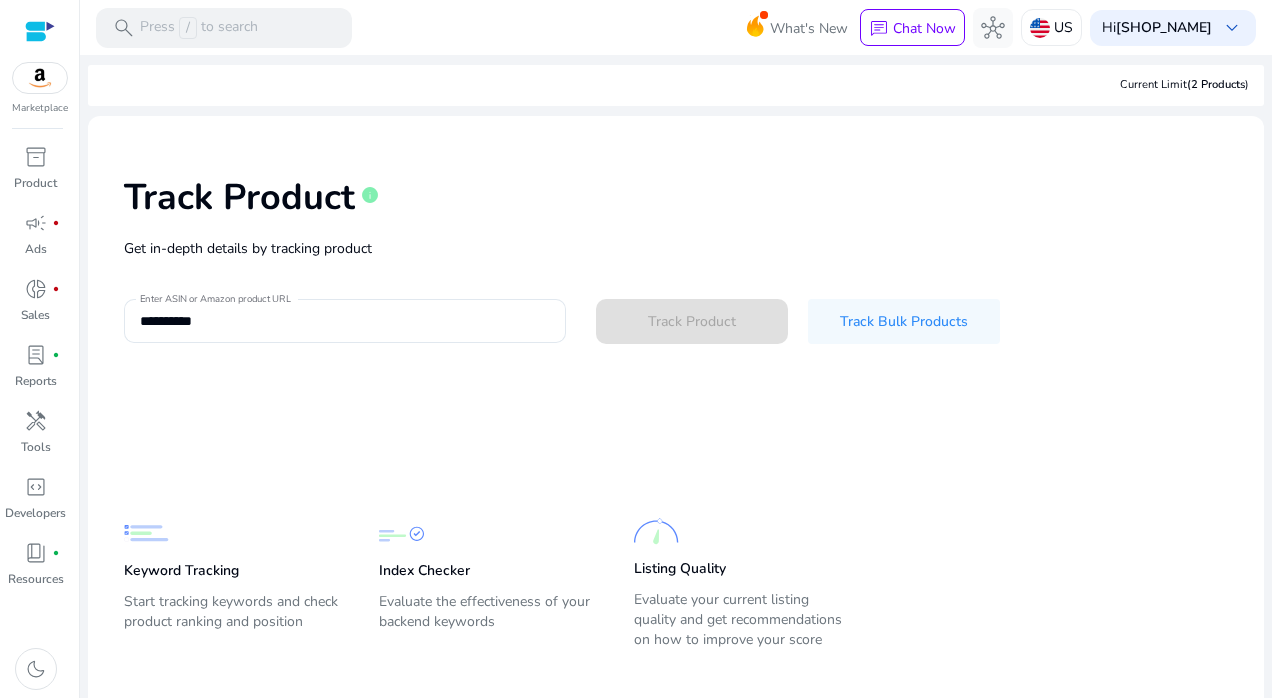 type 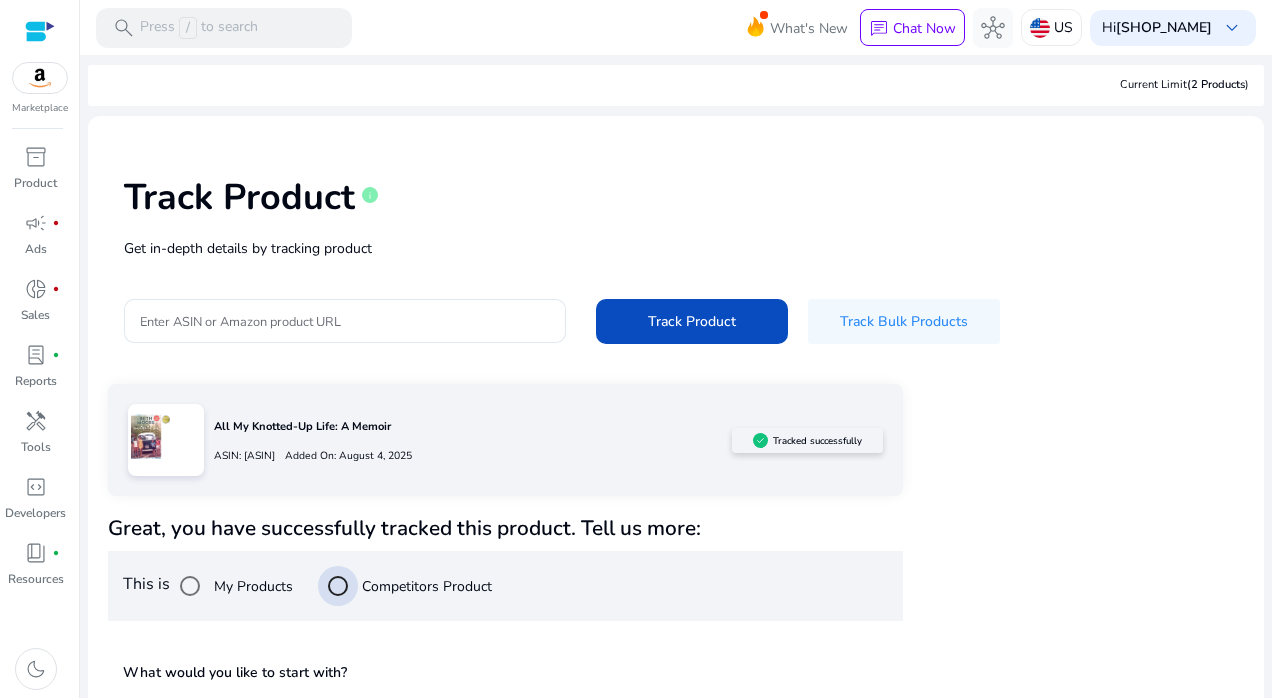 scroll, scrollTop: 176, scrollLeft: 0, axis: vertical 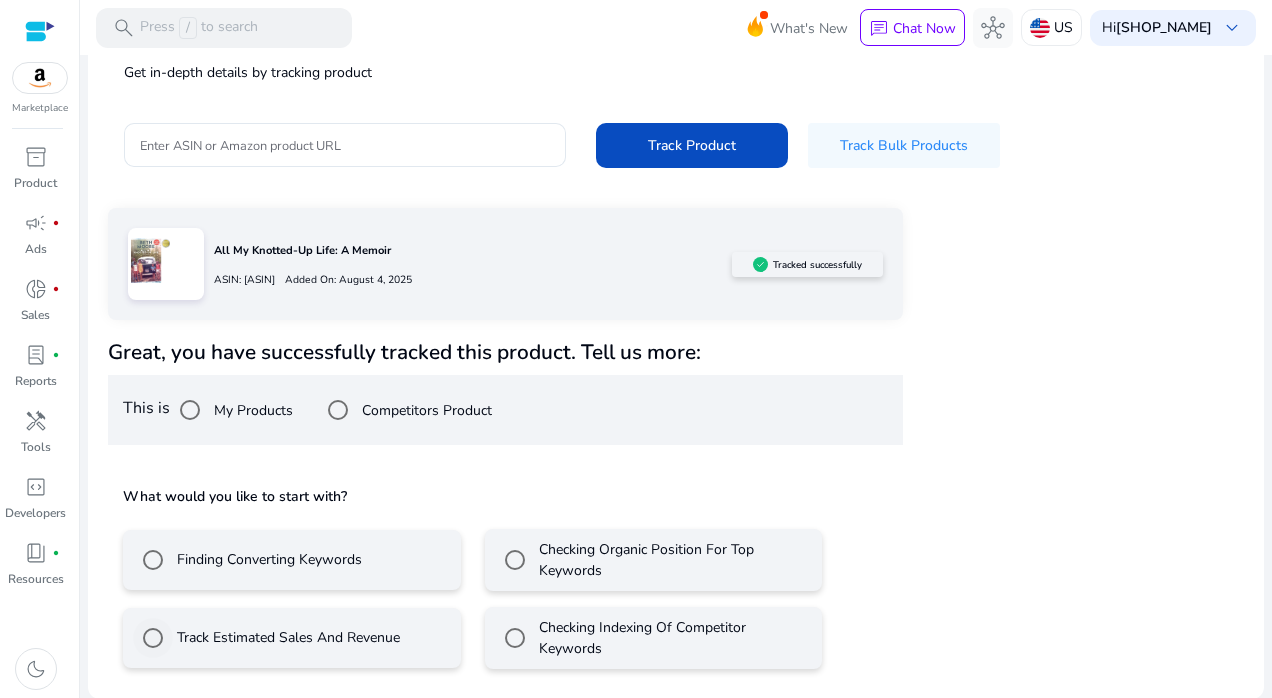 click on "Track Estimated Sales And Revenue" at bounding box center (286, 637) 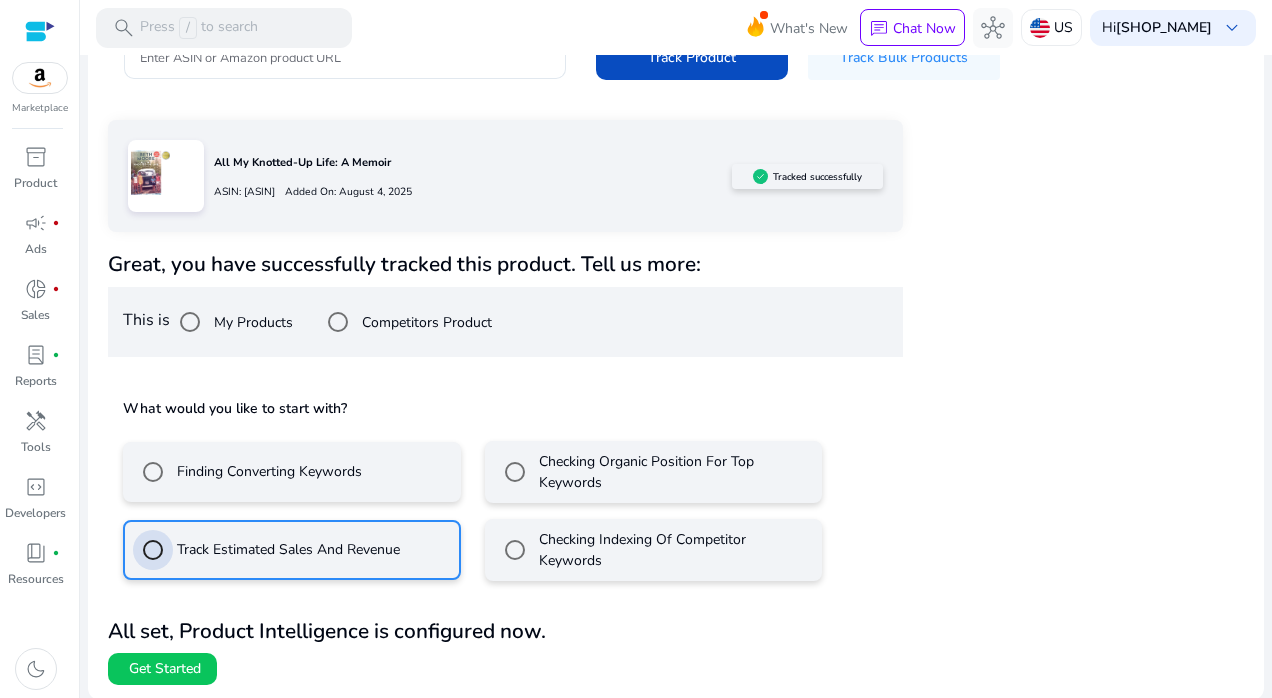 scroll, scrollTop: 265, scrollLeft: 0, axis: vertical 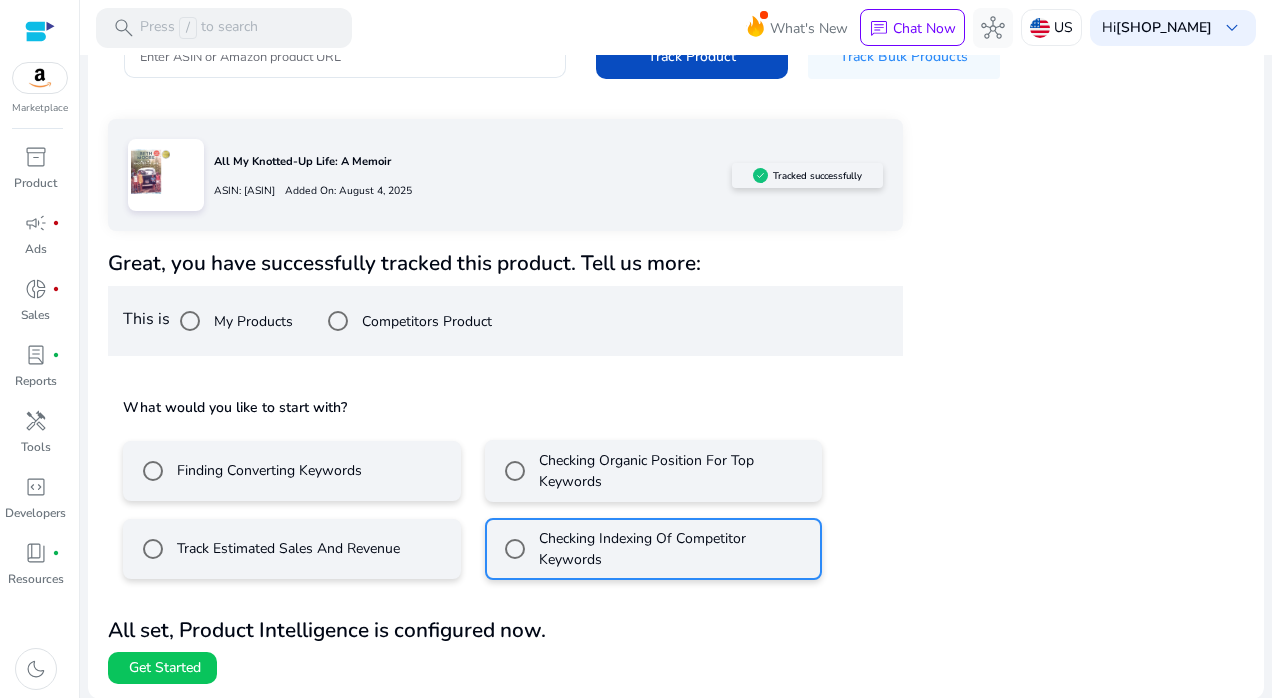 click on "Track Estimated Sales And Revenue" at bounding box center (286, 548) 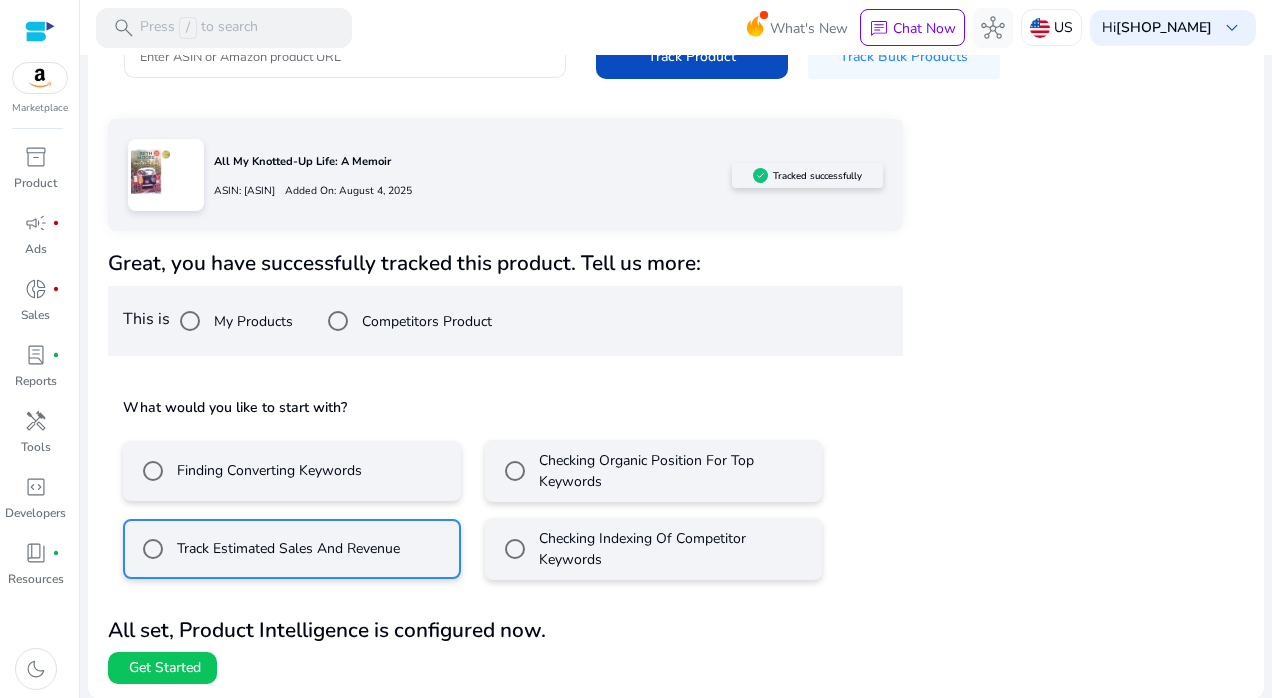 click on "Get Started" at bounding box center (165, 668) 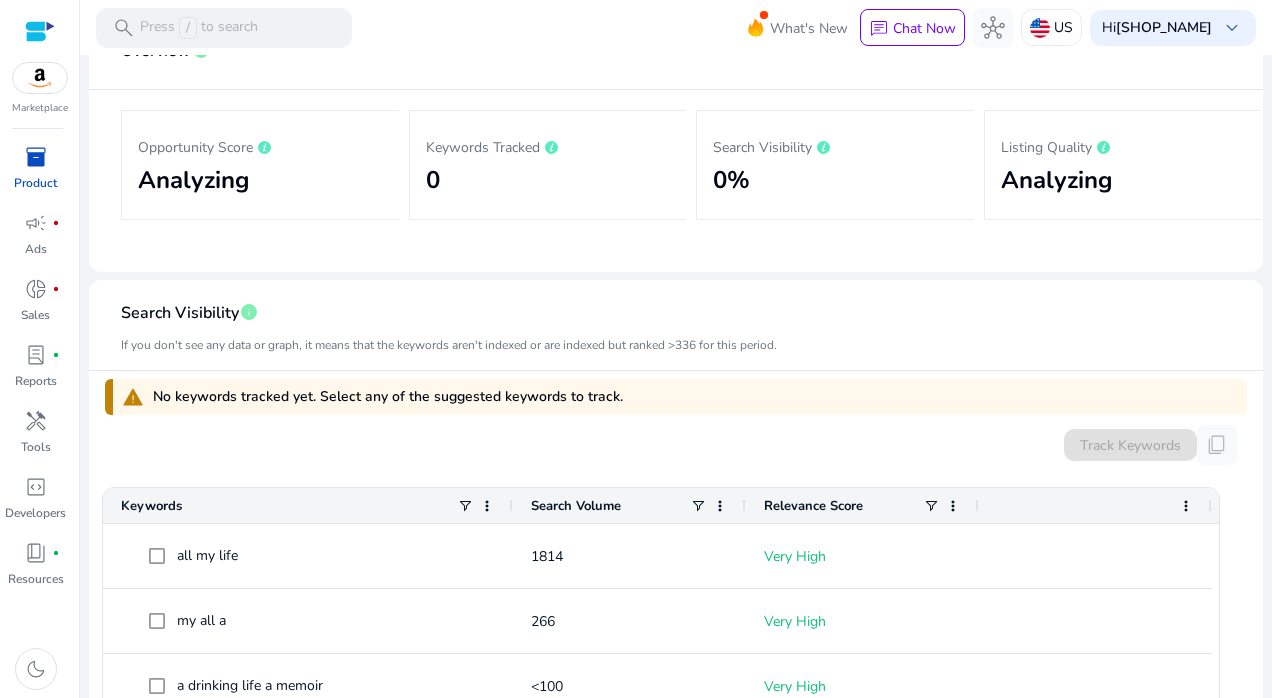 scroll, scrollTop: 0, scrollLeft: 0, axis: both 